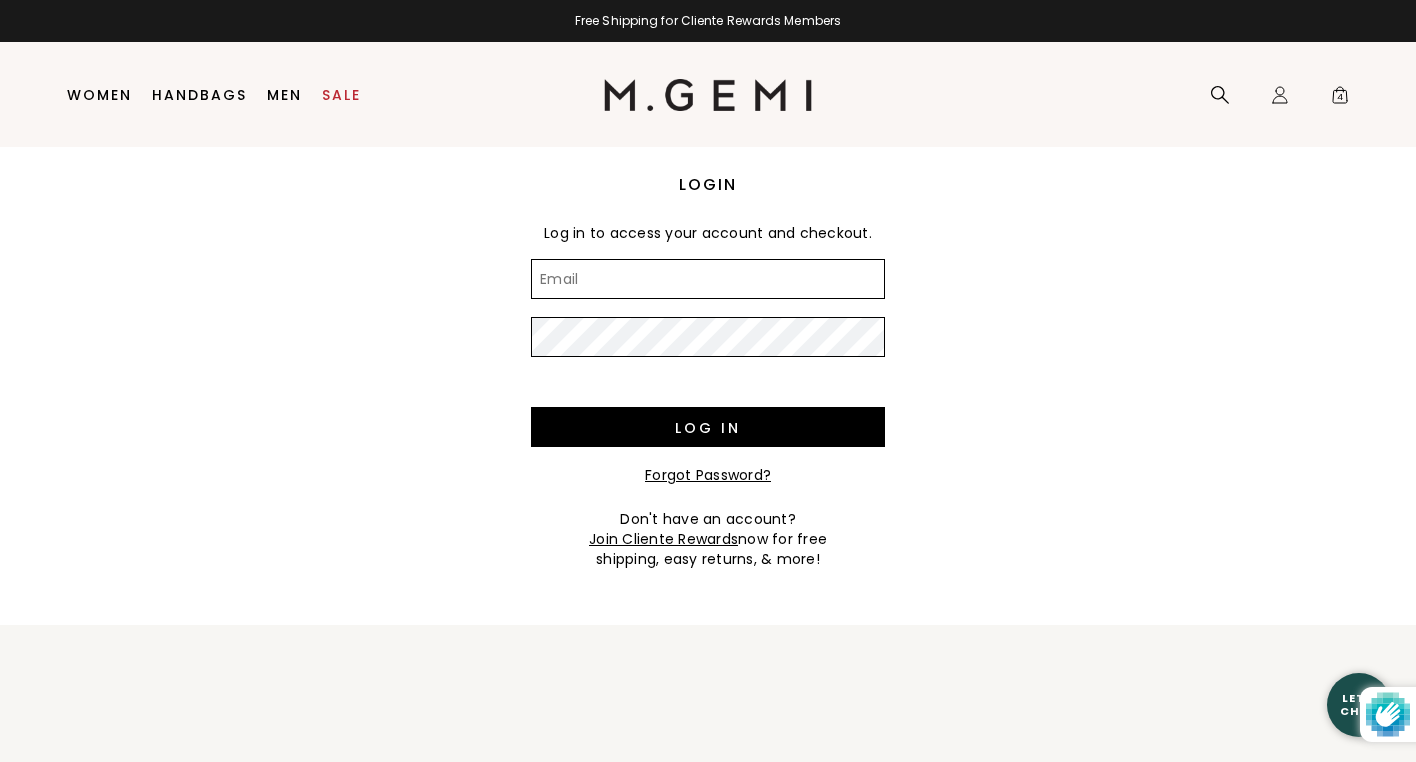 scroll, scrollTop: 0, scrollLeft: 0, axis: both 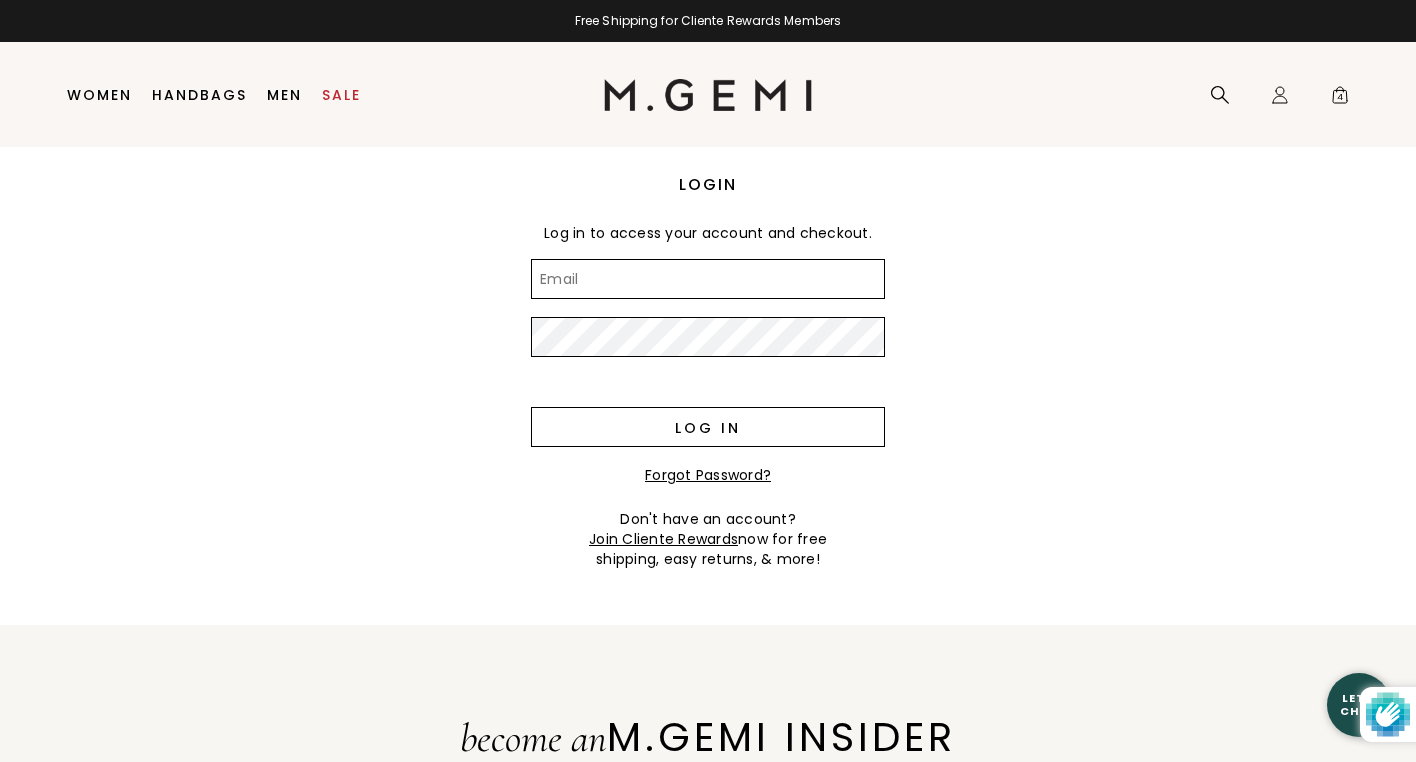 type on "khoskins8@gmail.com" 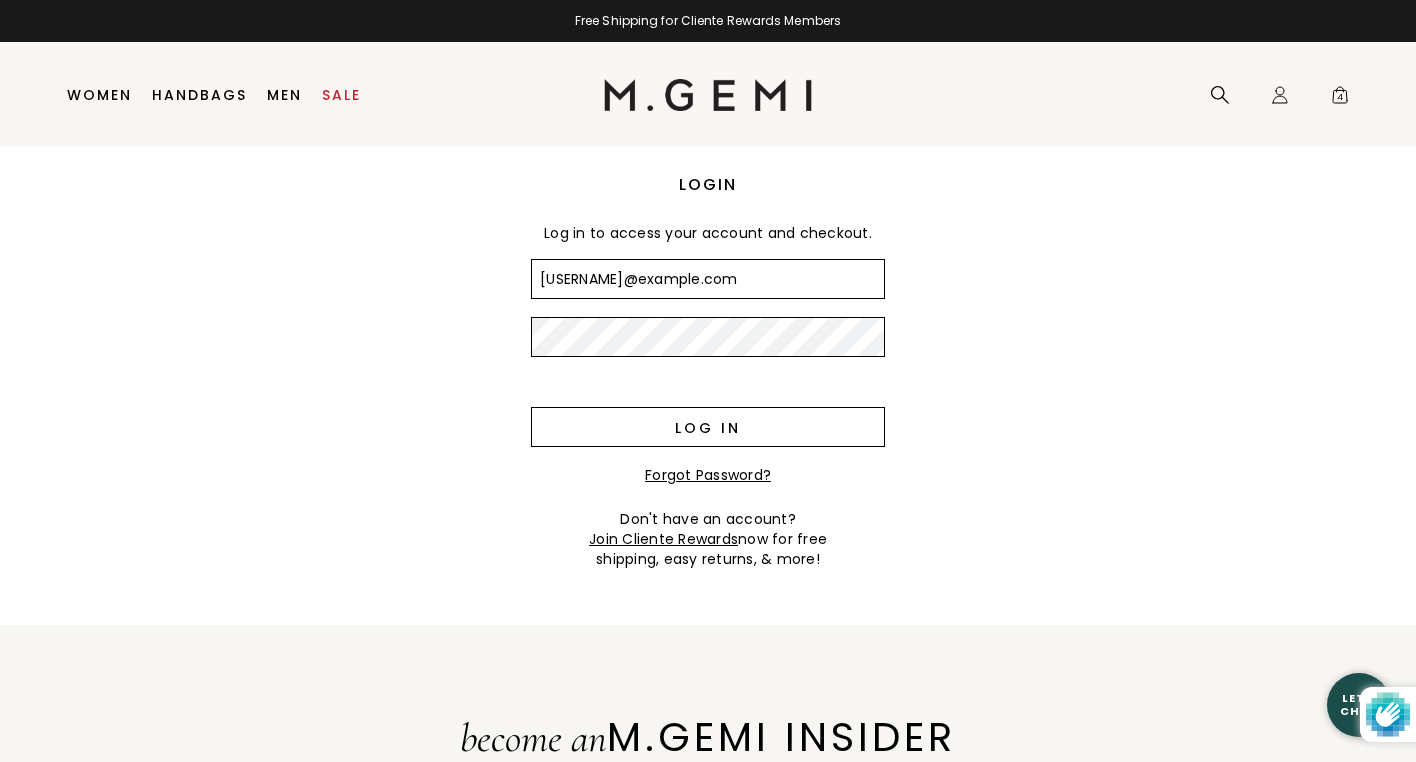 click on "Log in" at bounding box center (708, 427) 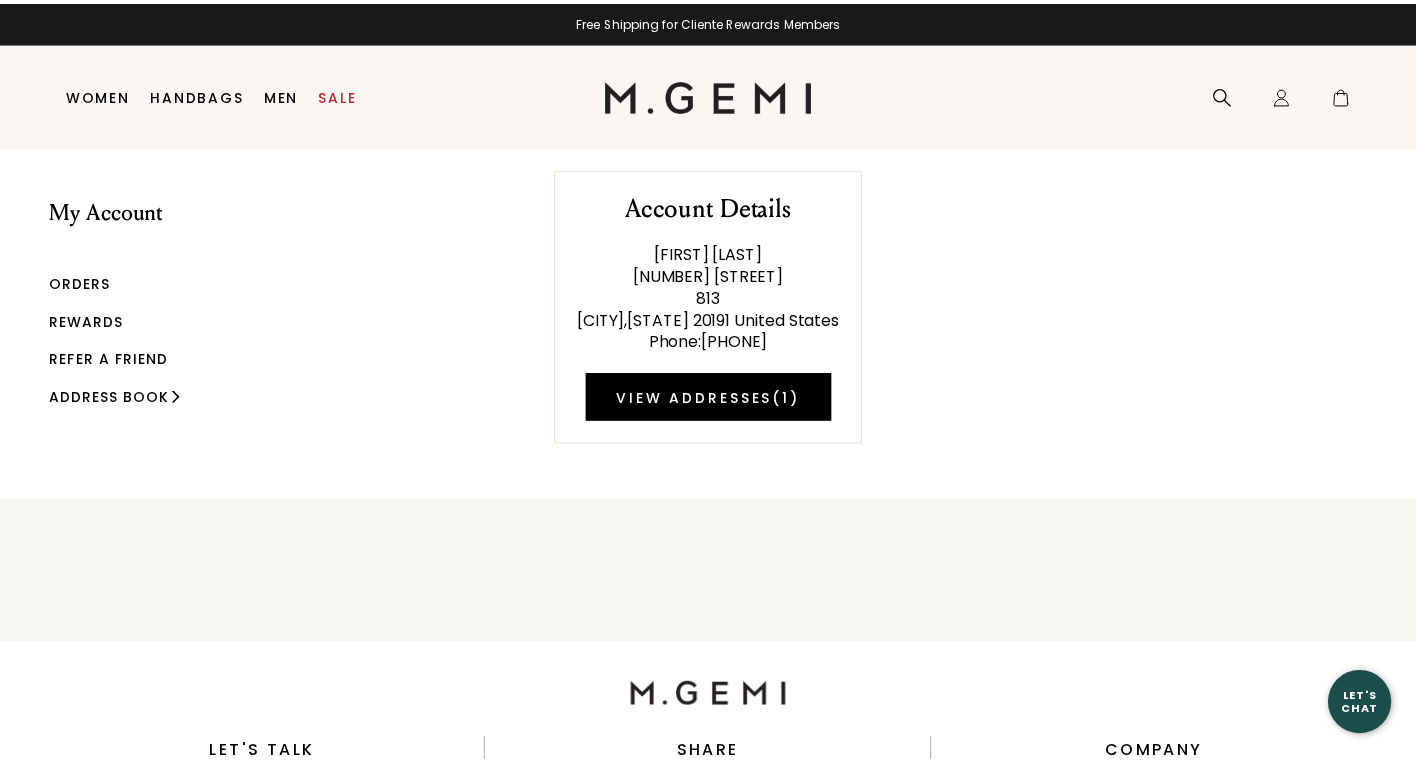 scroll, scrollTop: 0, scrollLeft: 0, axis: both 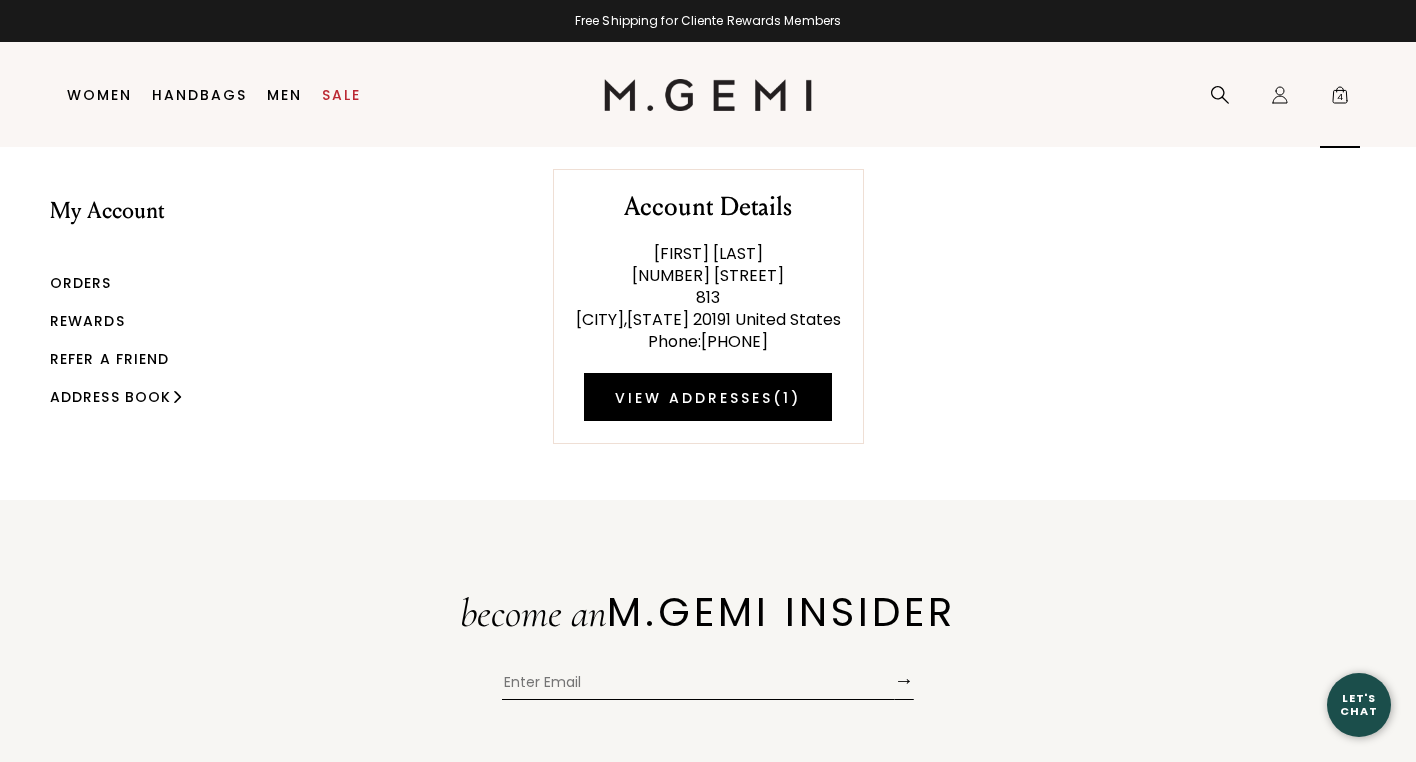 click on "4" at bounding box center [1340, 99] 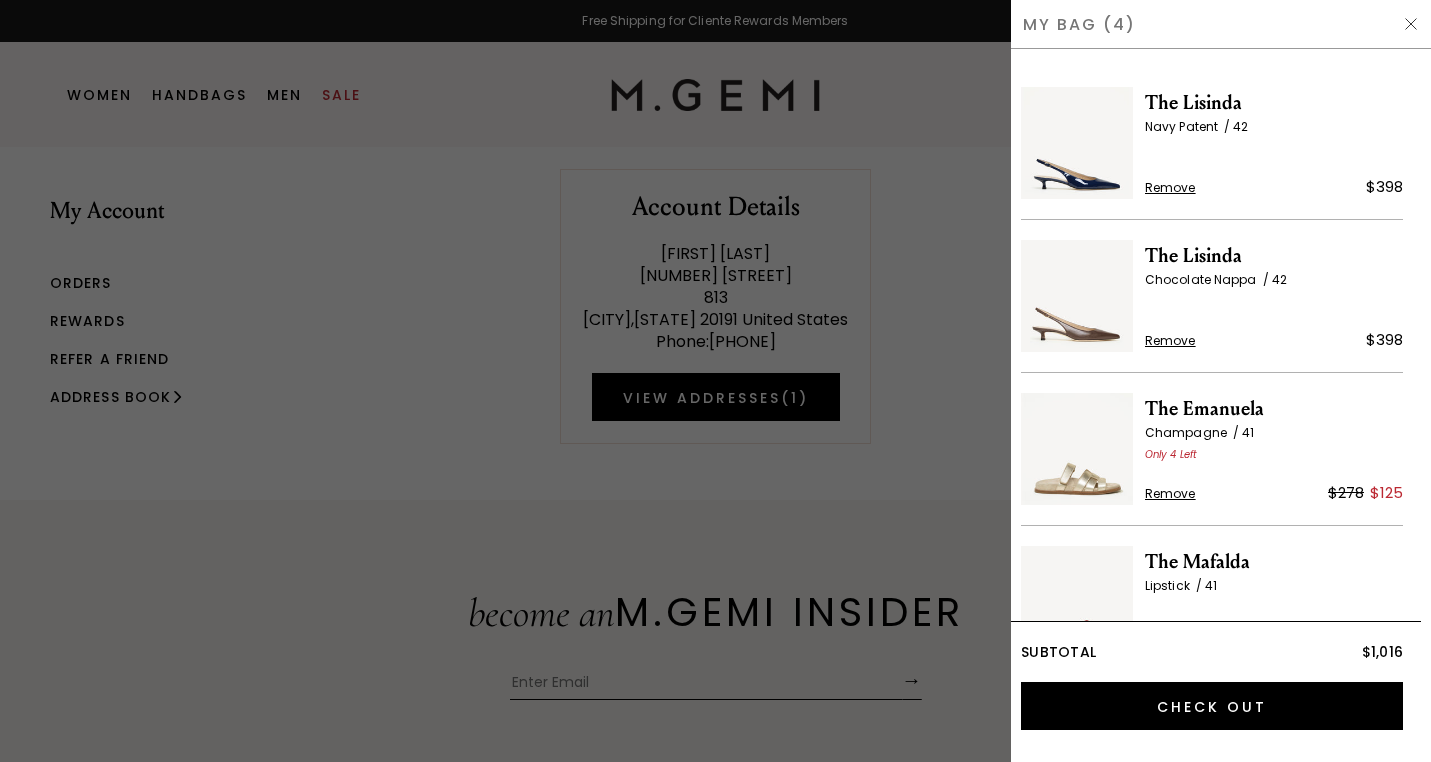 click at bounding box center (1077, 143) 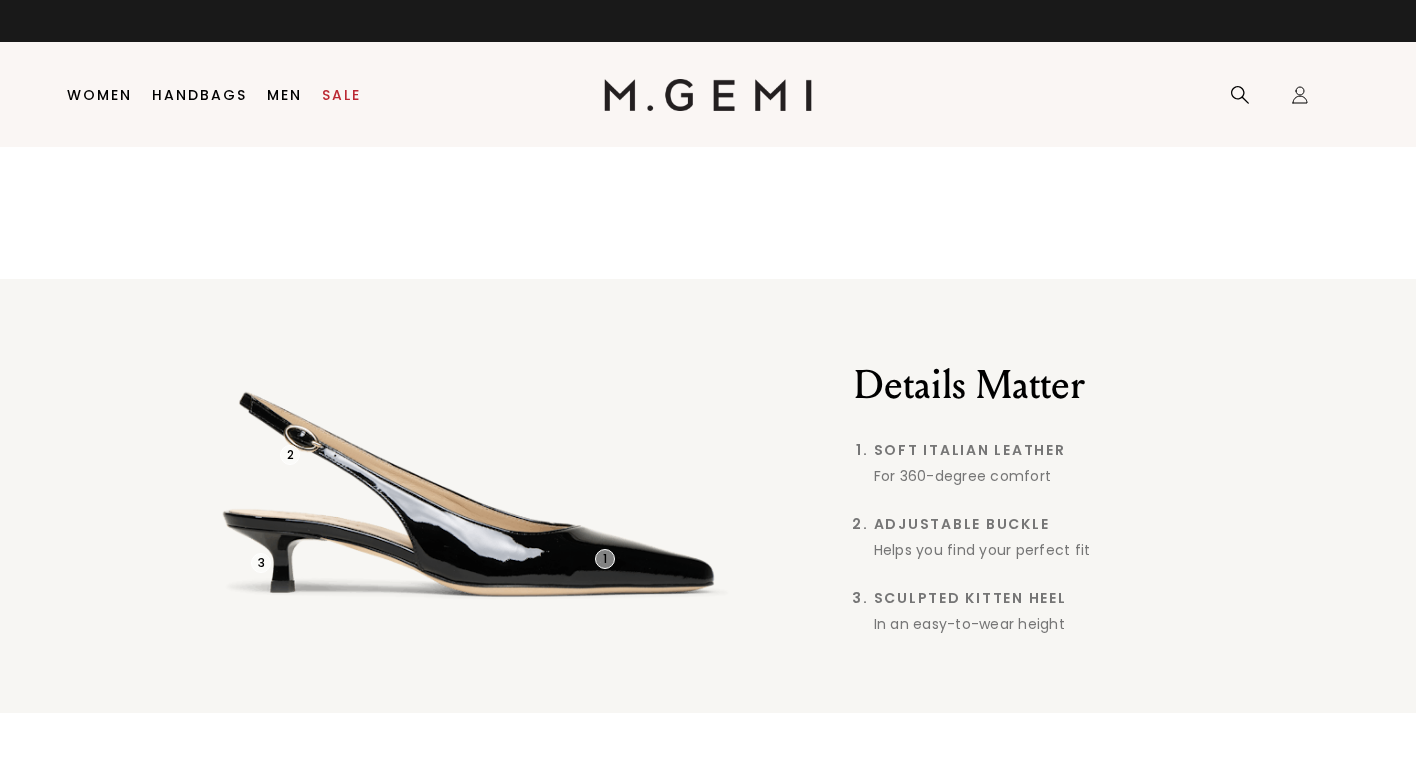 scroll, scrollTop: 0, scrollLeft: 0, axis: both 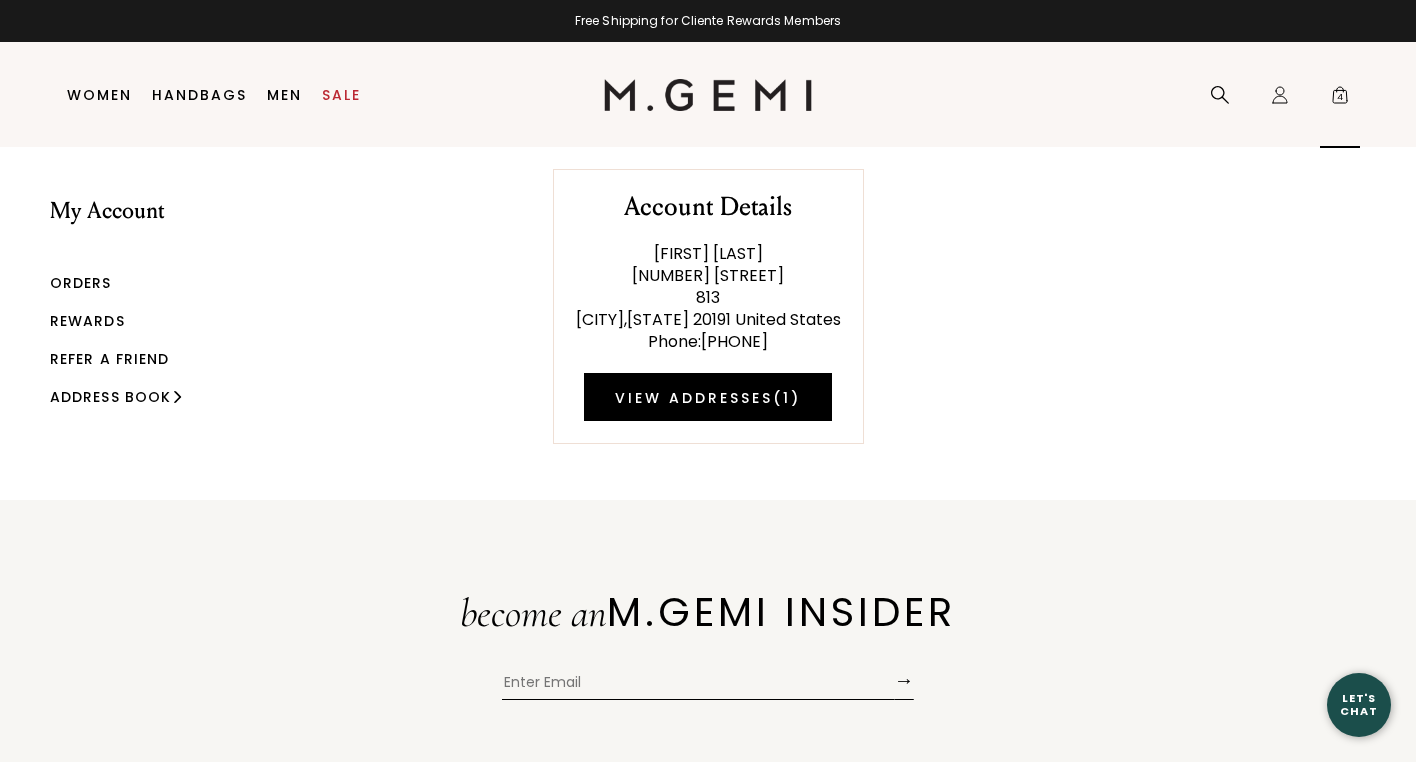 click on "Icons/20x20/bag@2x" 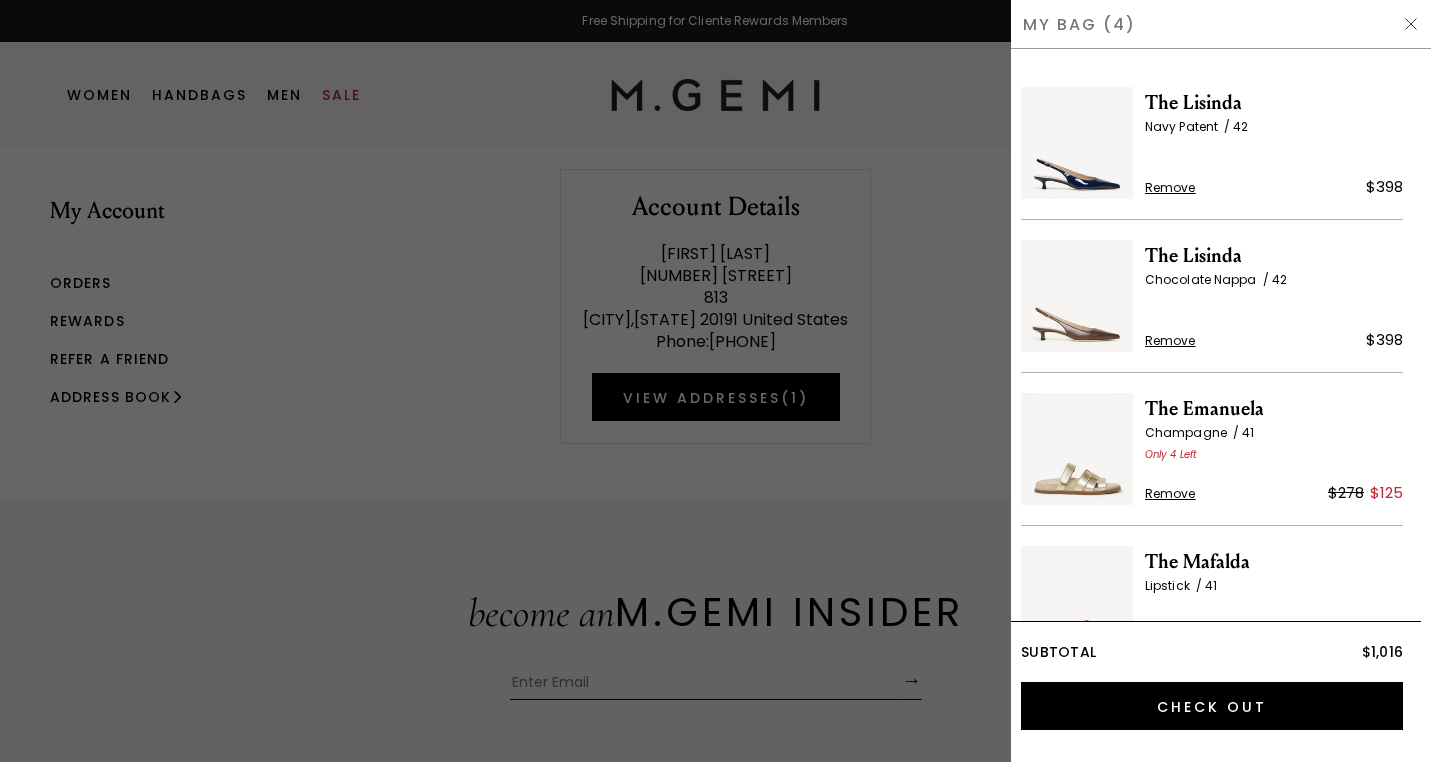 scroll, scrollTop: 0, scrollLeft: 0, axis: both 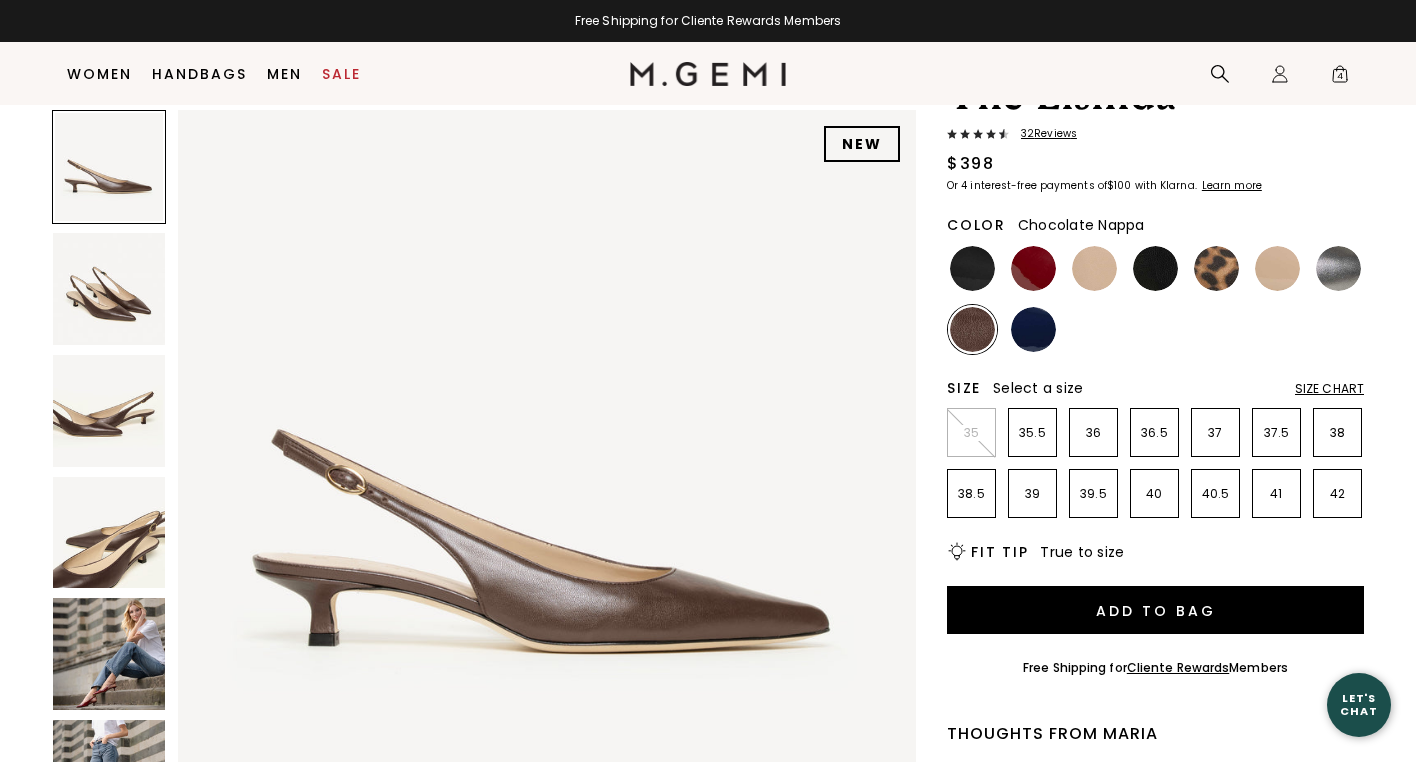 click at bounding box center [109, 289] 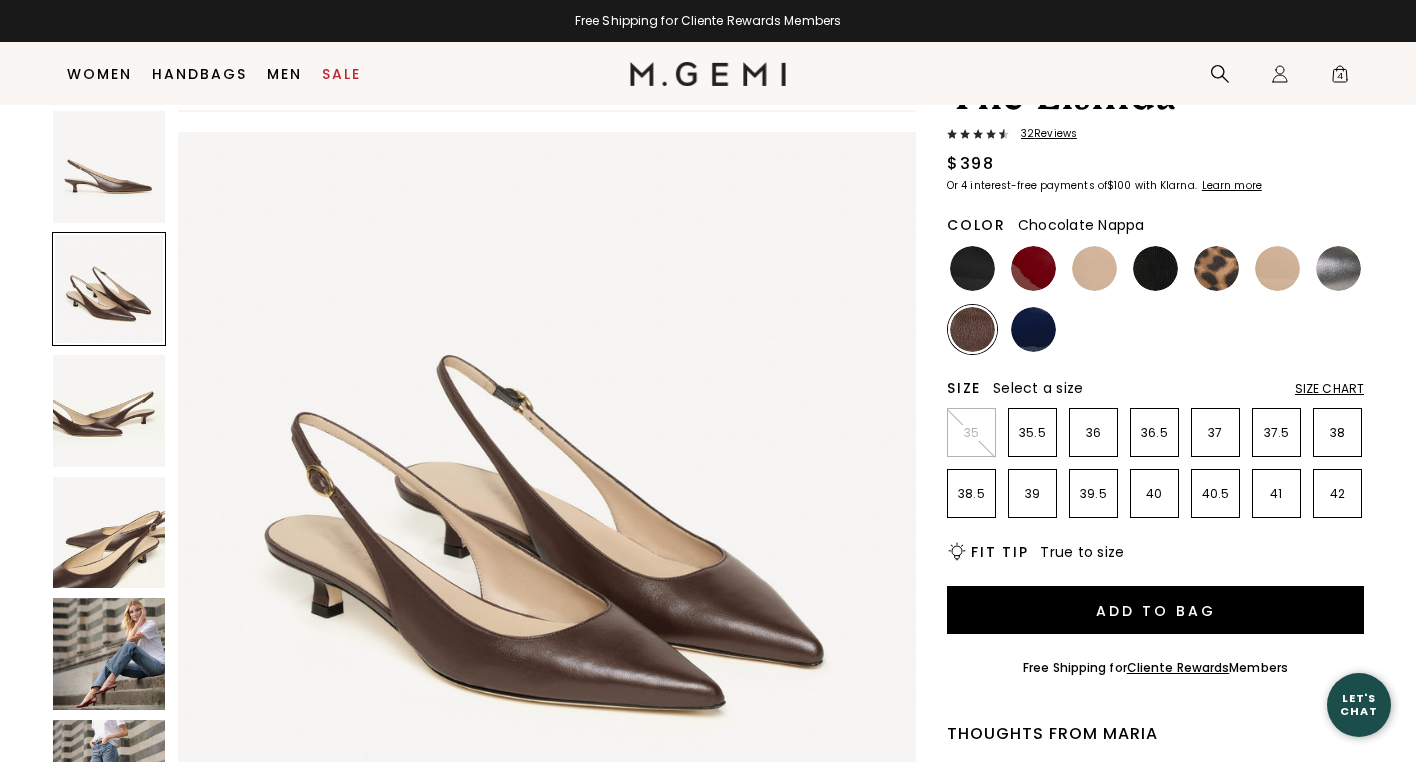 scroll, scrollTop: 743, scrollLeft: 0, axis: vertical 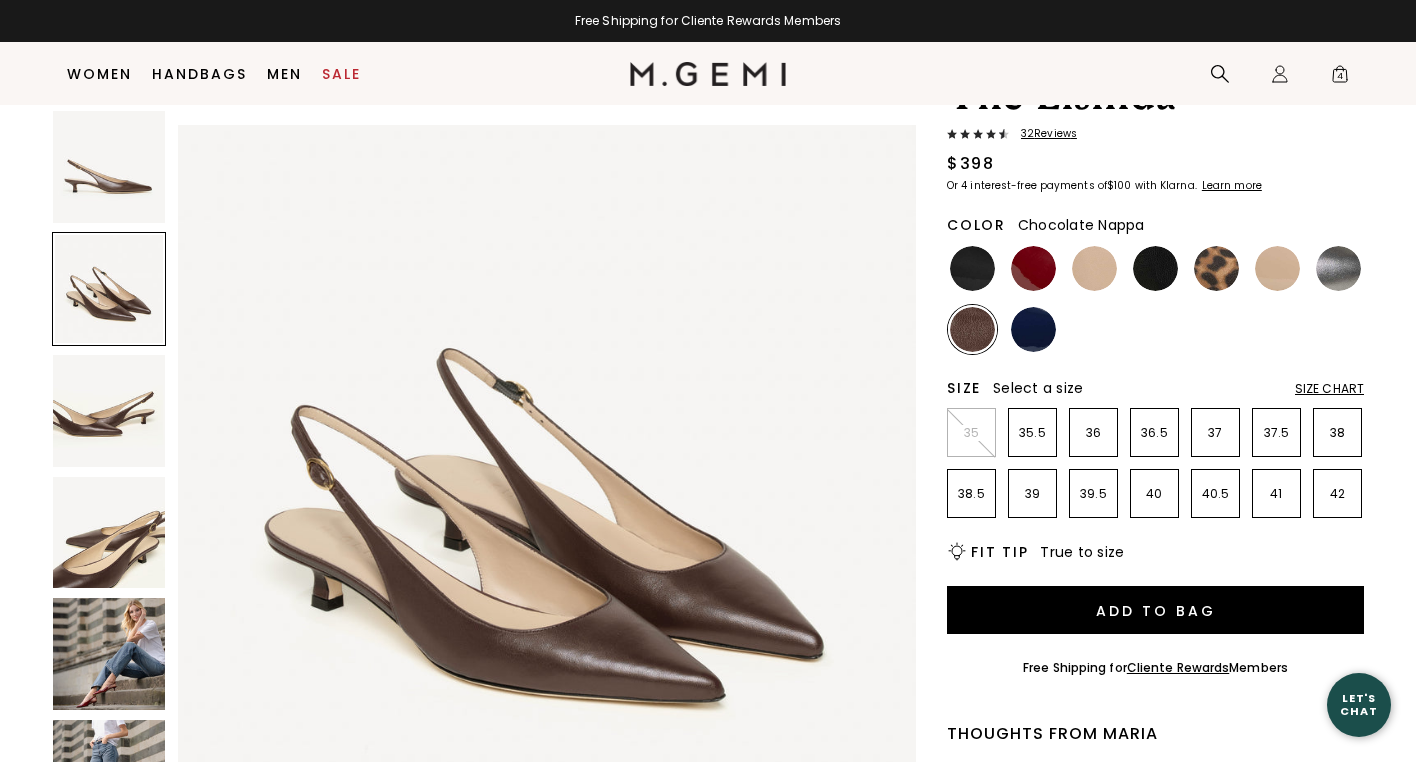 click at bounding box center (109, 411) 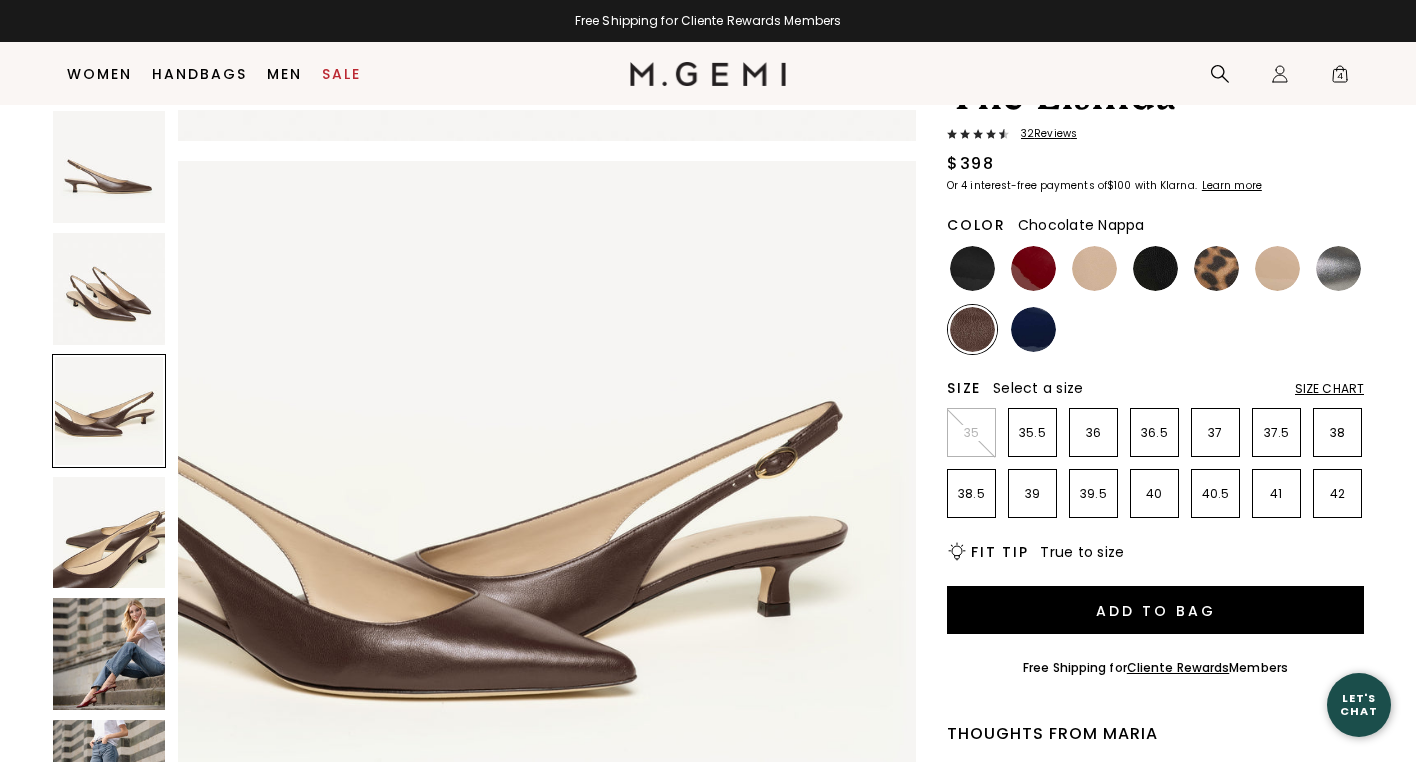 scroll, scrollTop: 1486, scrollLeft: 0, axis: vertical 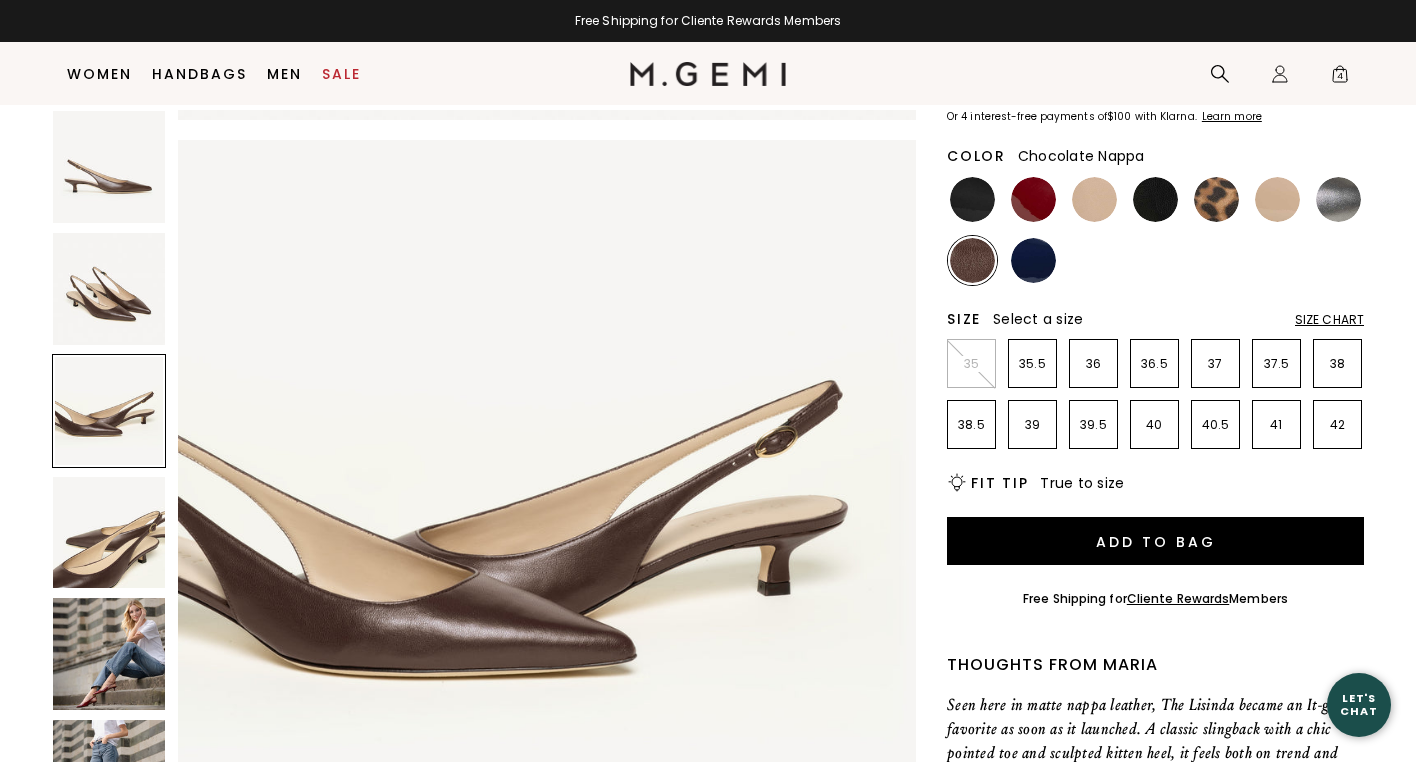 click at bounding box center (109, 533) 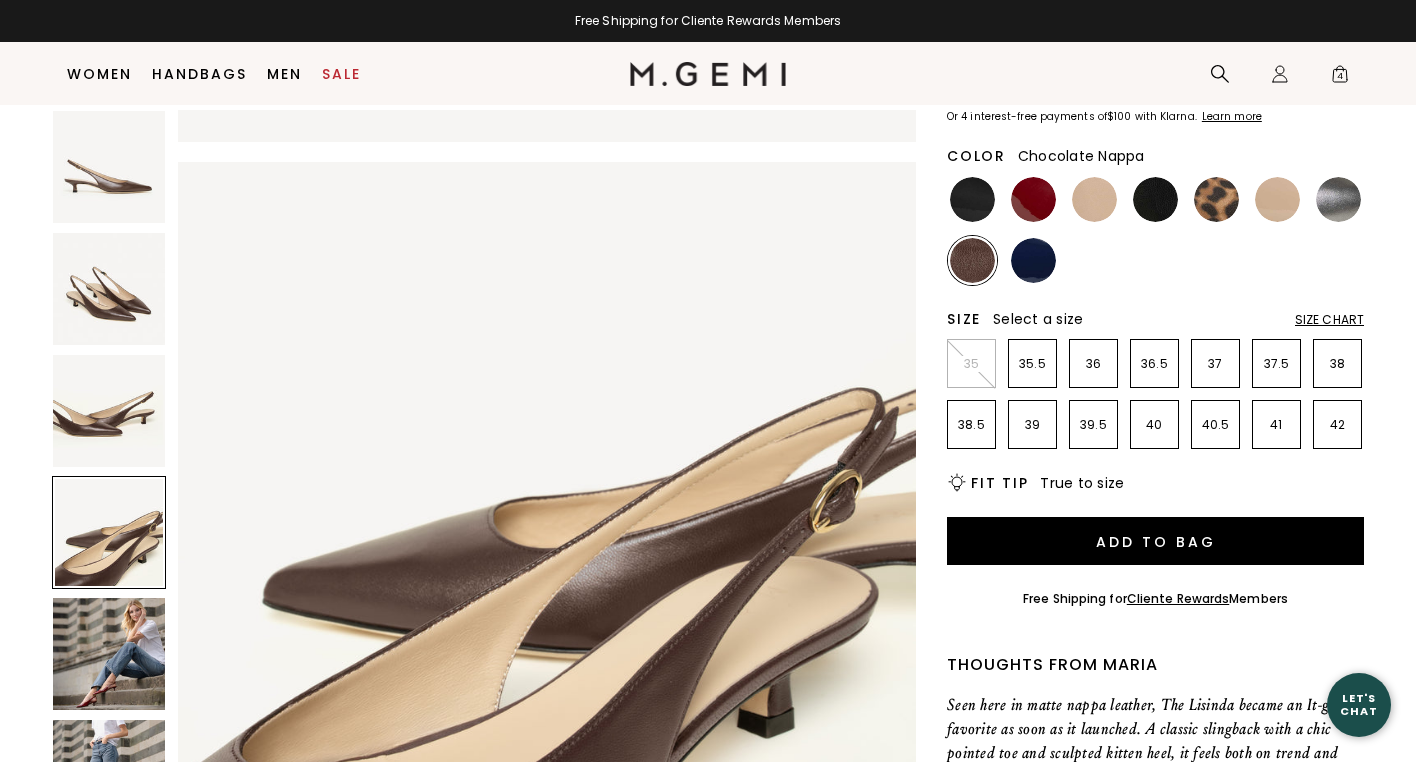 scroll, scrollTop: 2229, scrollLeft: 0, axis: vertical 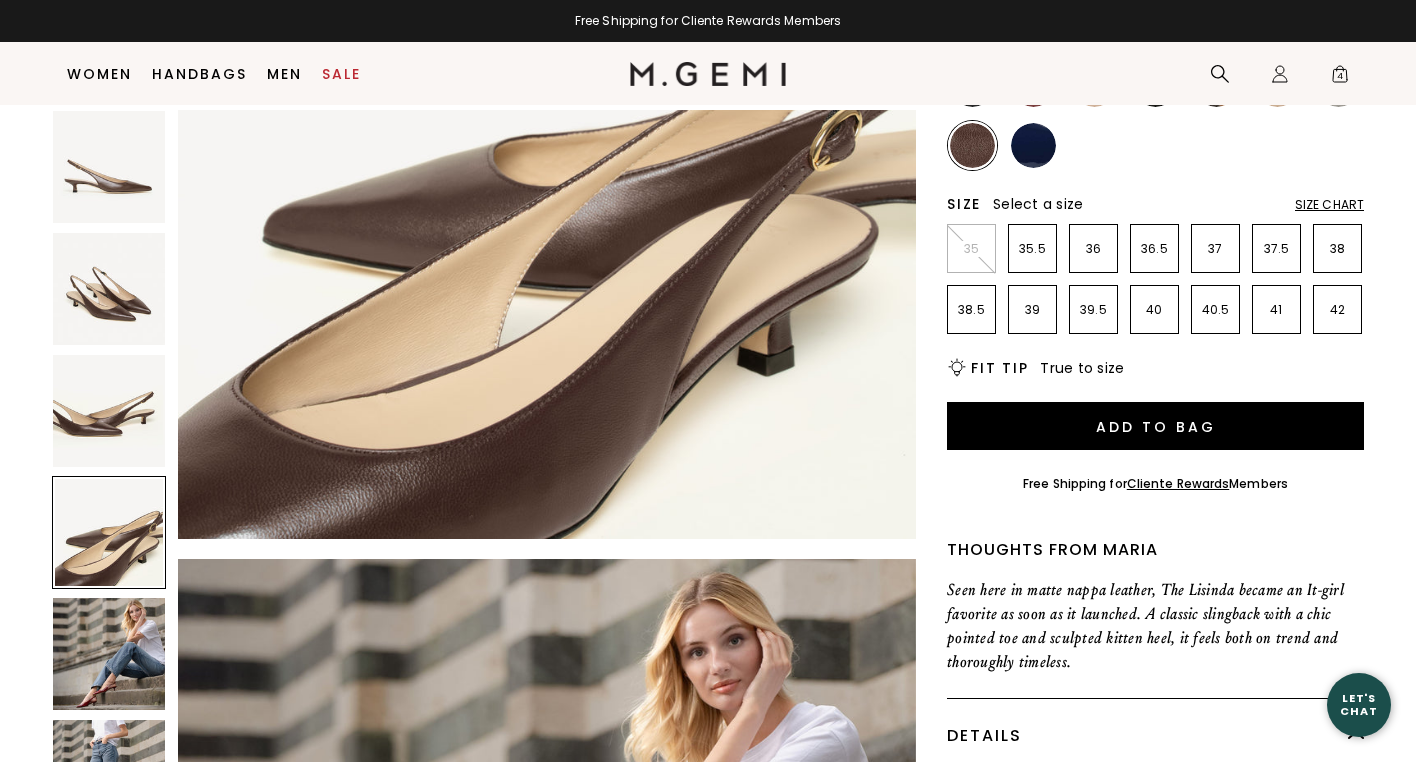 click at bounding box center (109, 654) 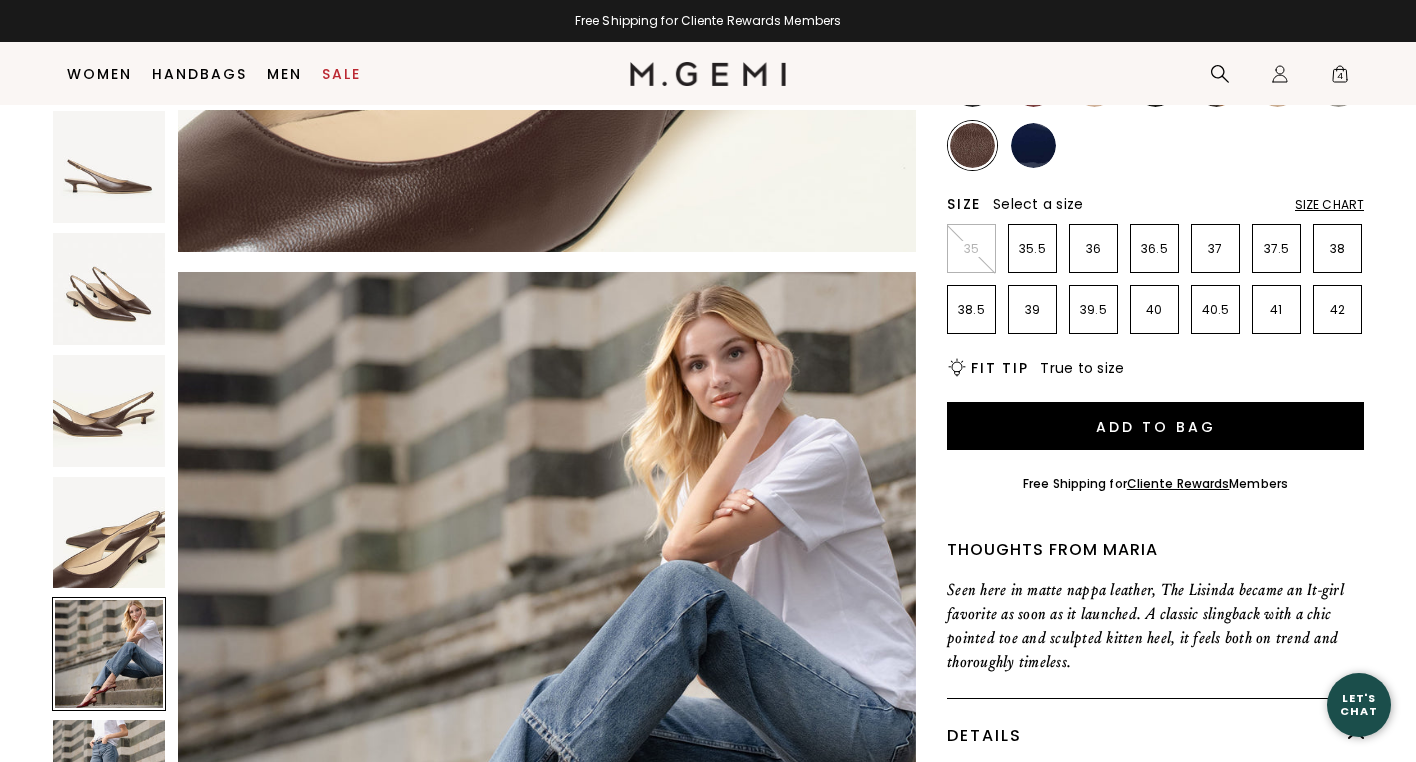 scroll, scrollTop: 2973, scrollLeft: 0, axis: vertical 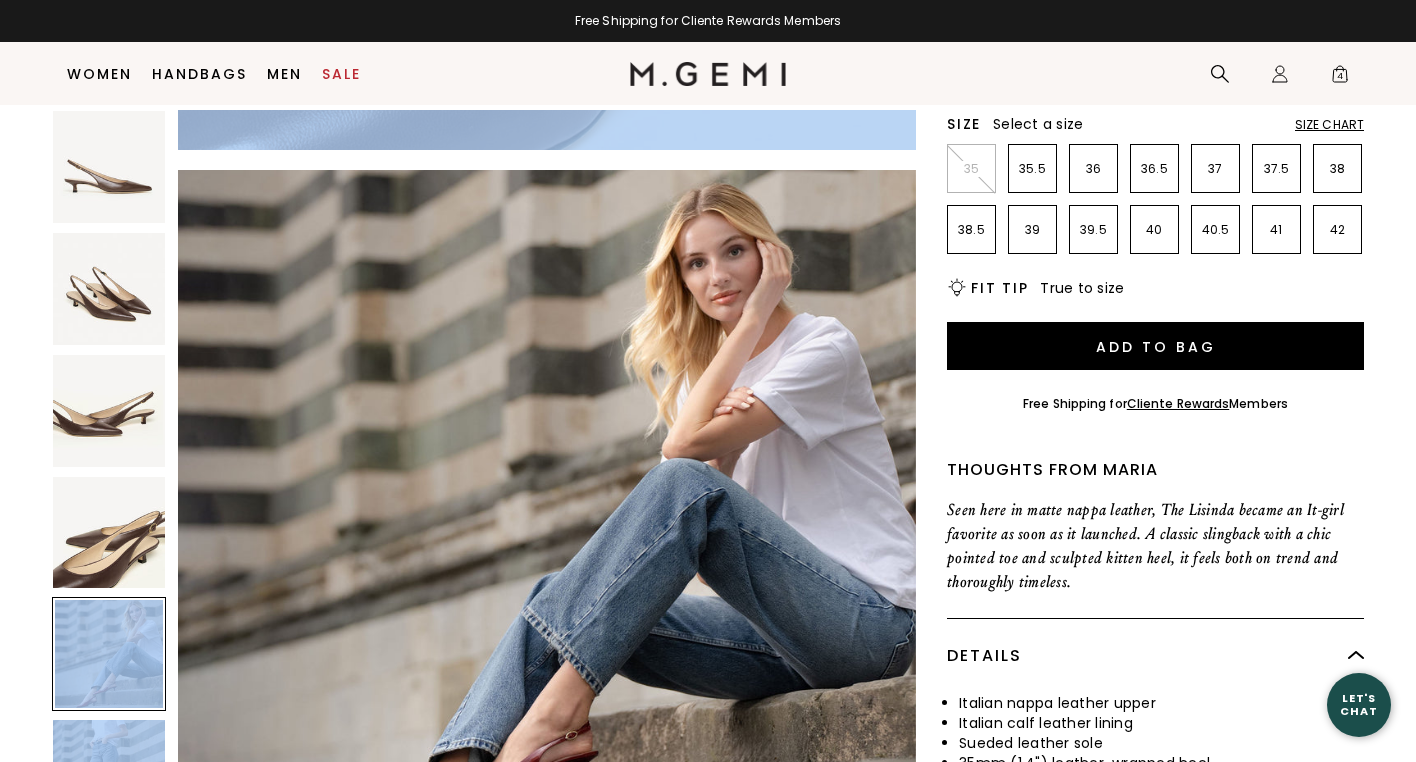 drag, startPoint x: 89, startPoint y: 635, endPoint x: 359, endPoint y: 518, distance: 294.2601 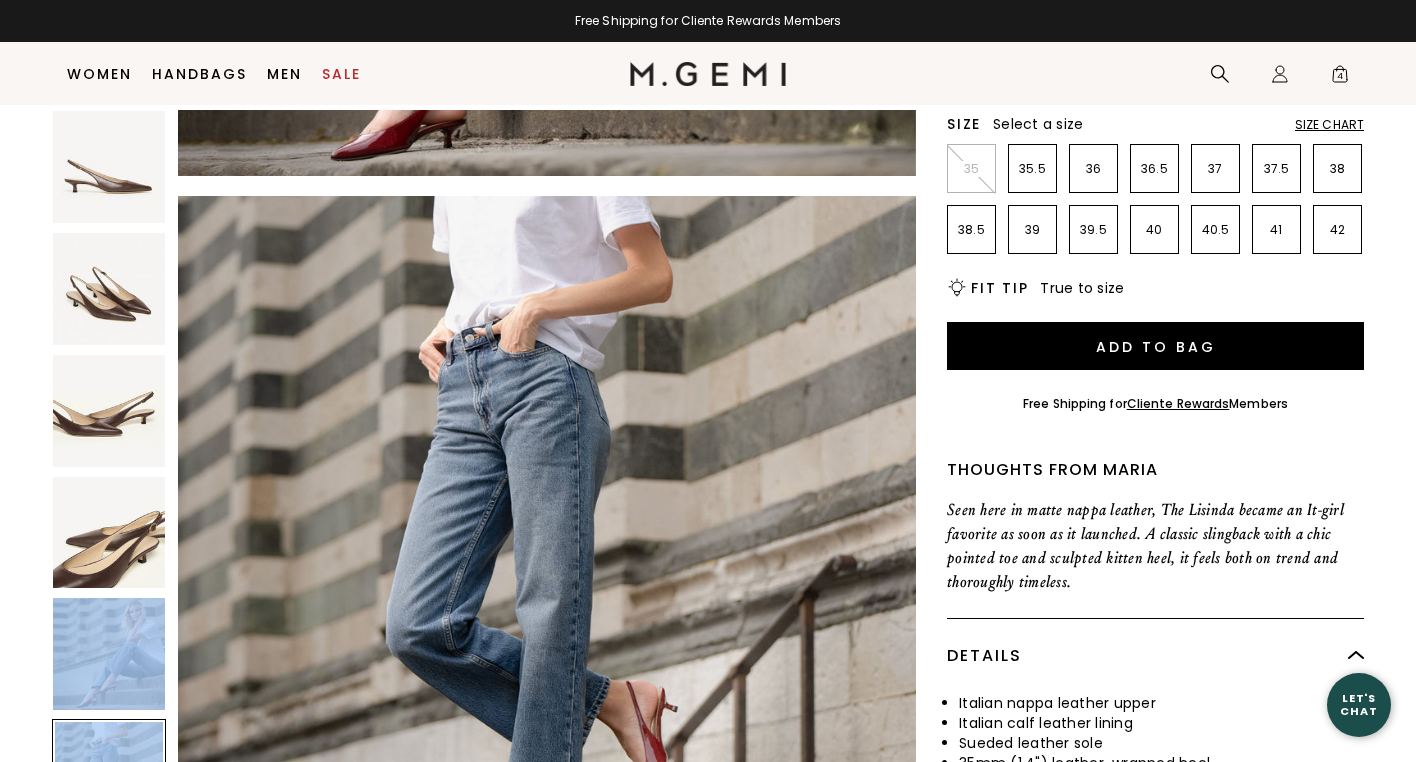 scroll, scrollTop: 3736, scrollLeft: 0, axis: vertical 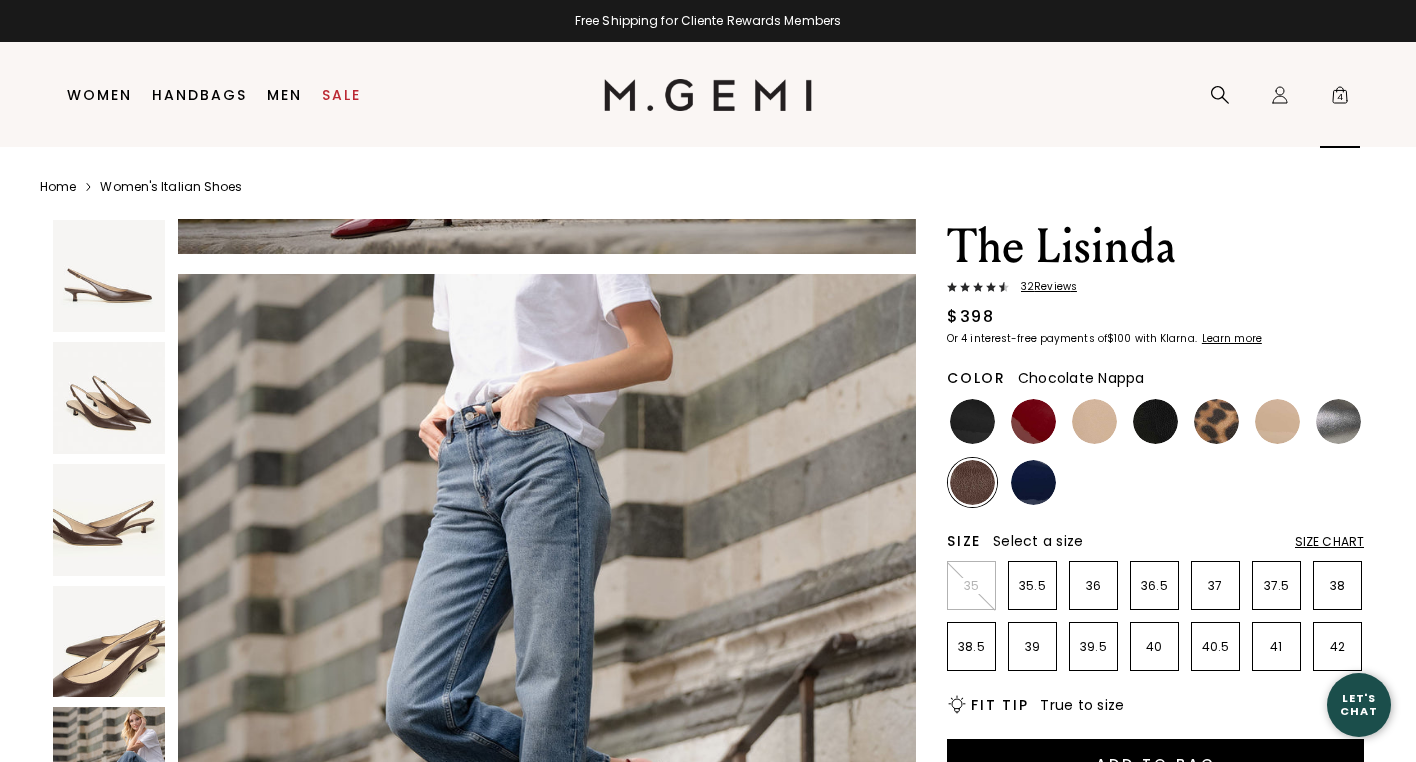 click on "4" at bounding box center (1340, 99) 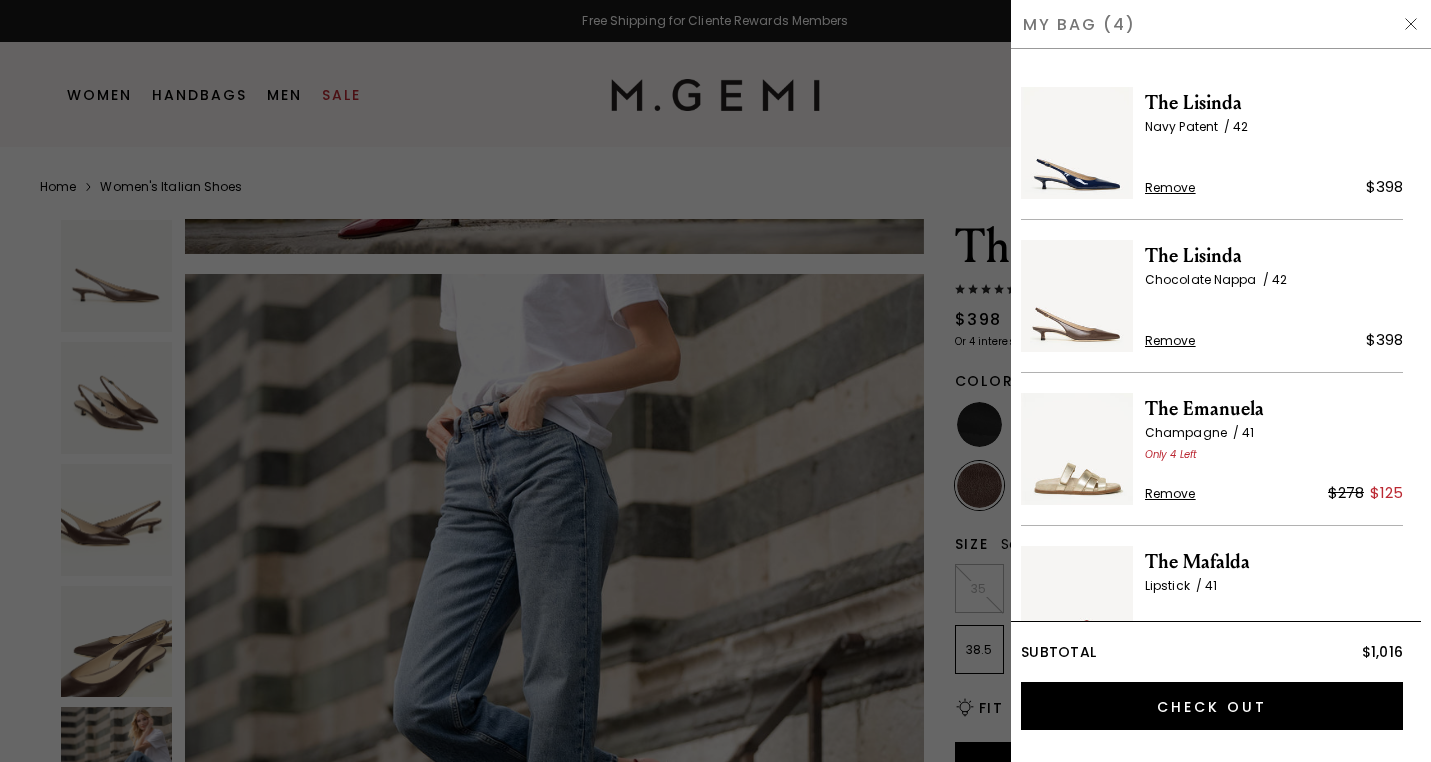 click at bounding box center [1077, 449] 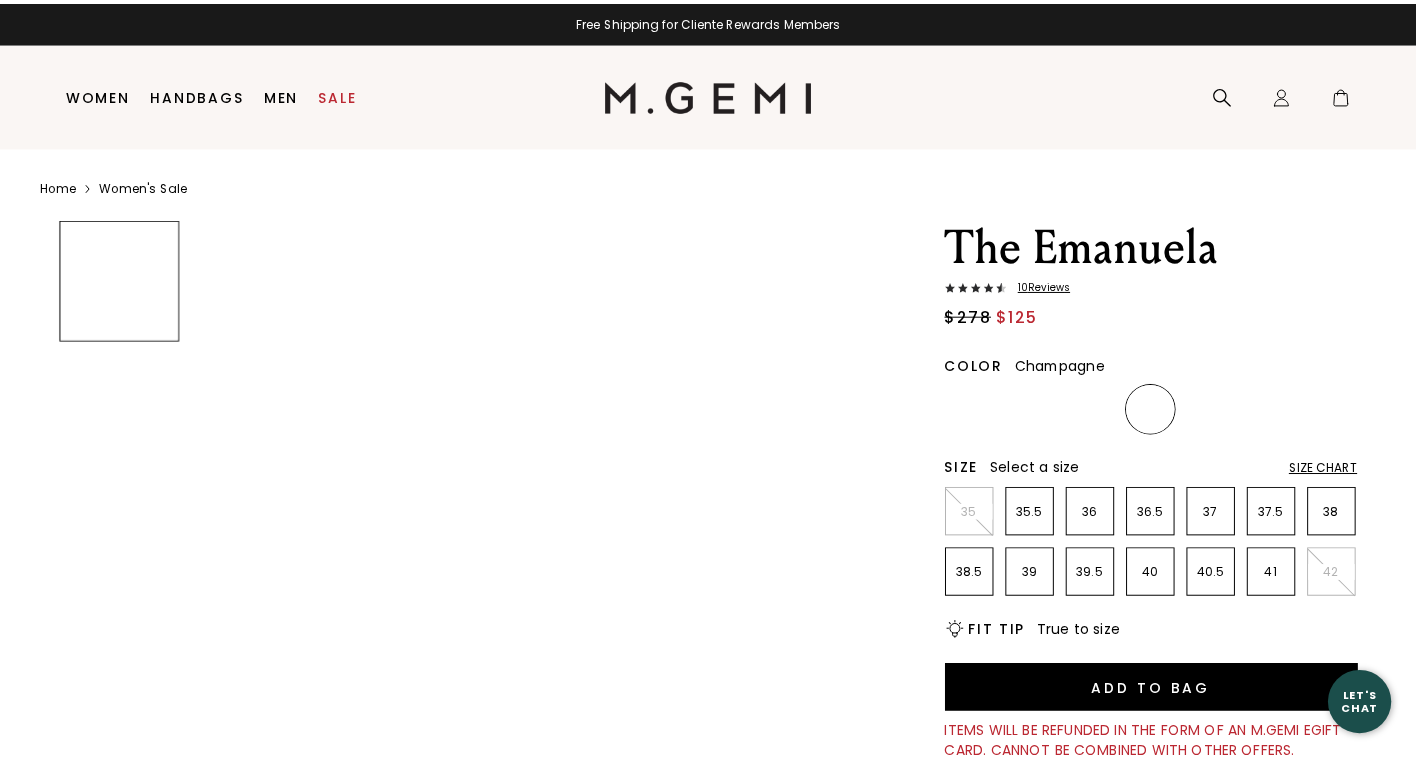 scroll, scrollTop: 0, scrollLeft: 0, axis: both 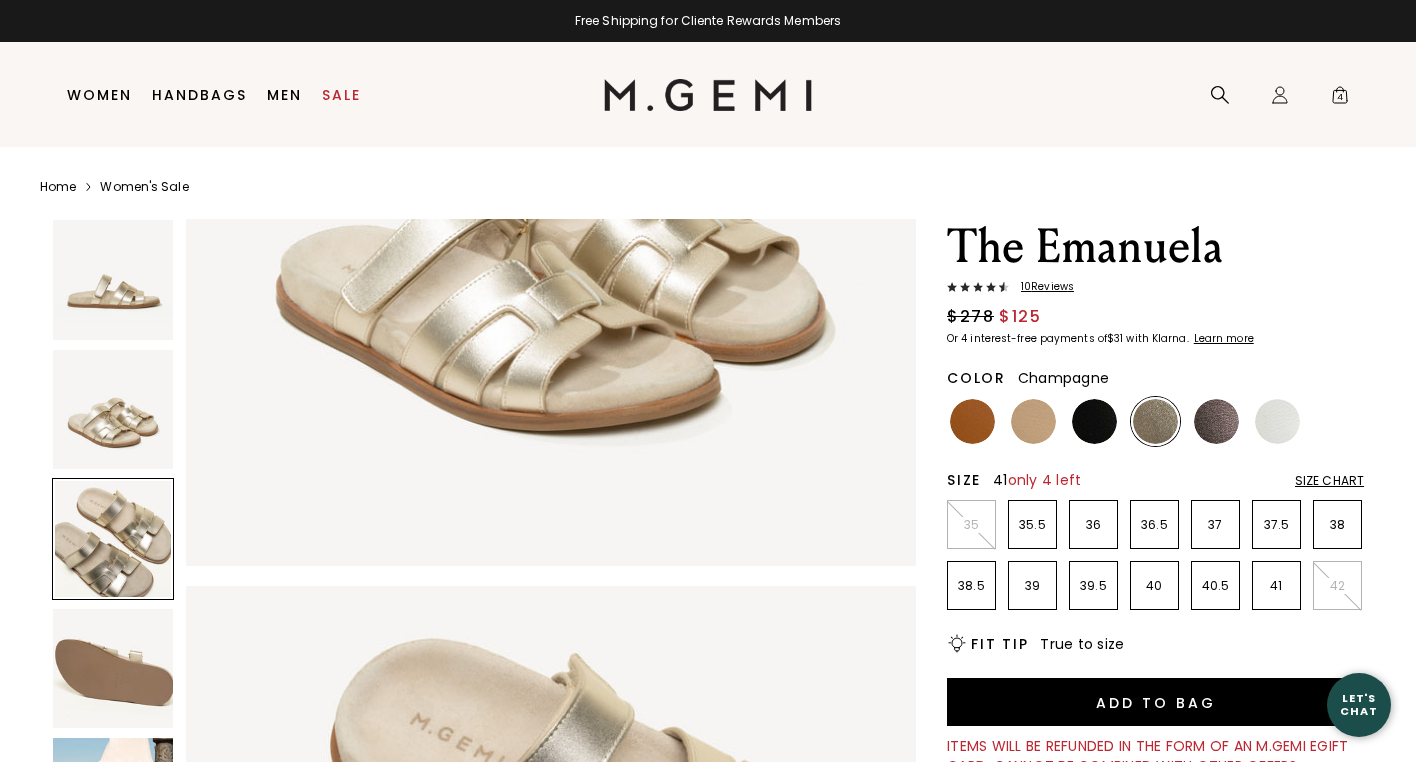 click on "41" at bounding box center (1276, 586) 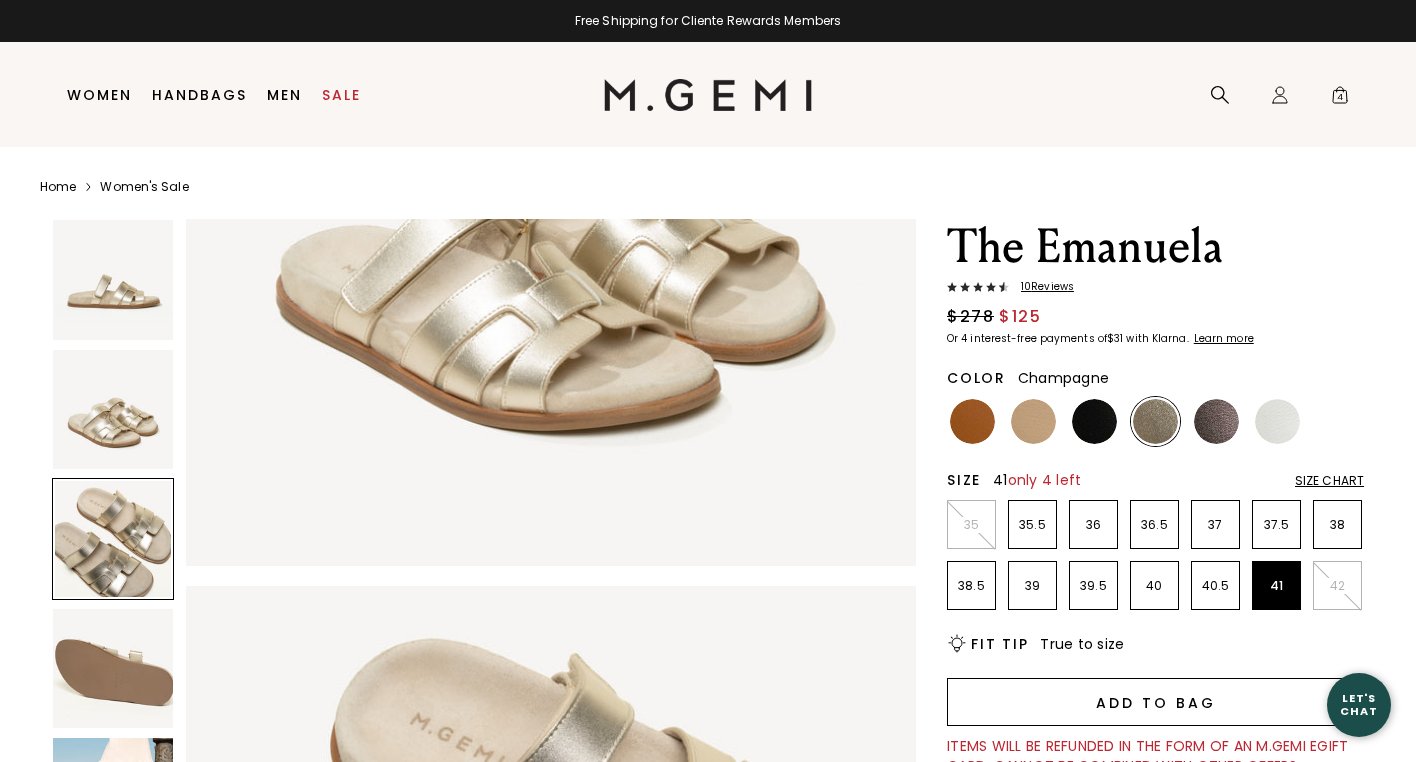 click on "Add to Bag" at bounding box center [1155, 702] 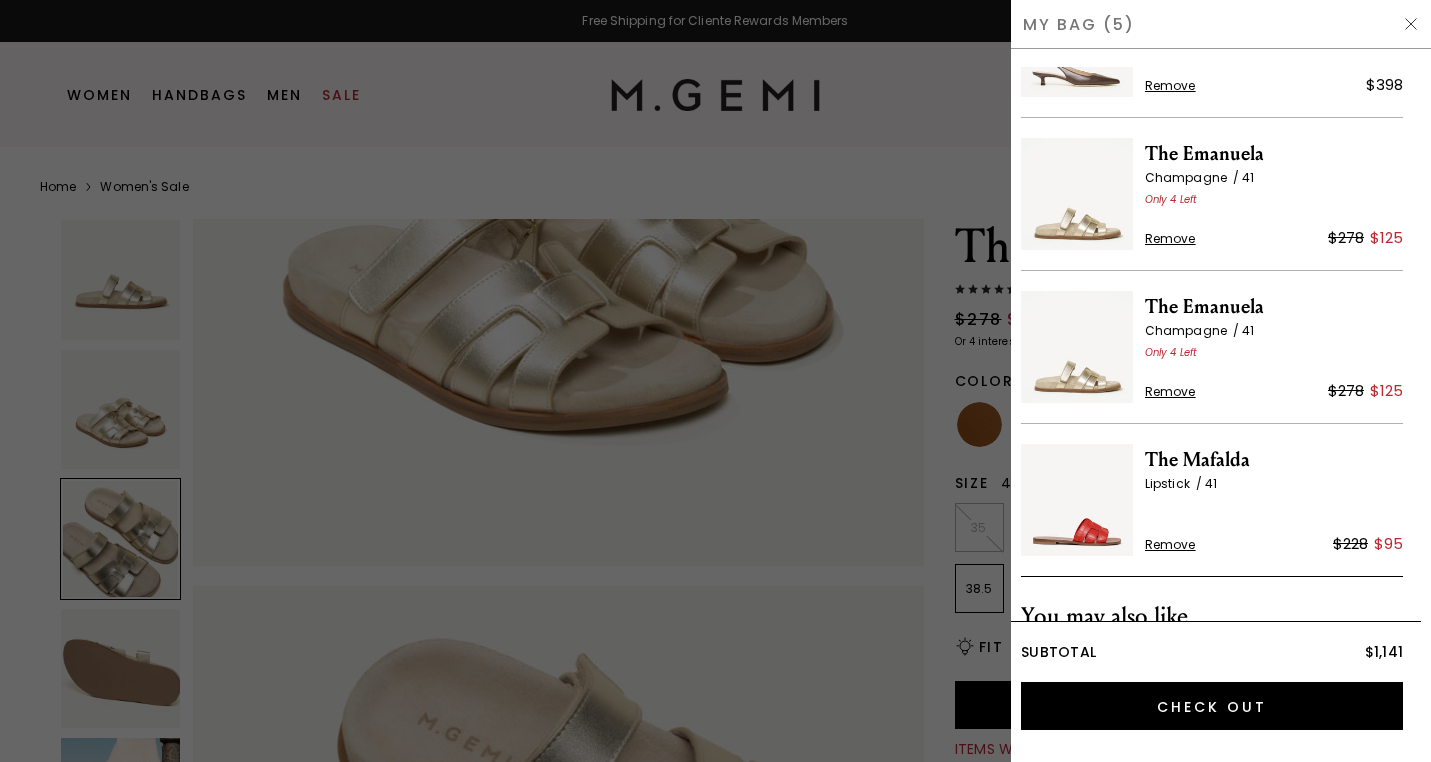 scroll, scrollTop: 248, scrollLeft: 0, axis: vertical 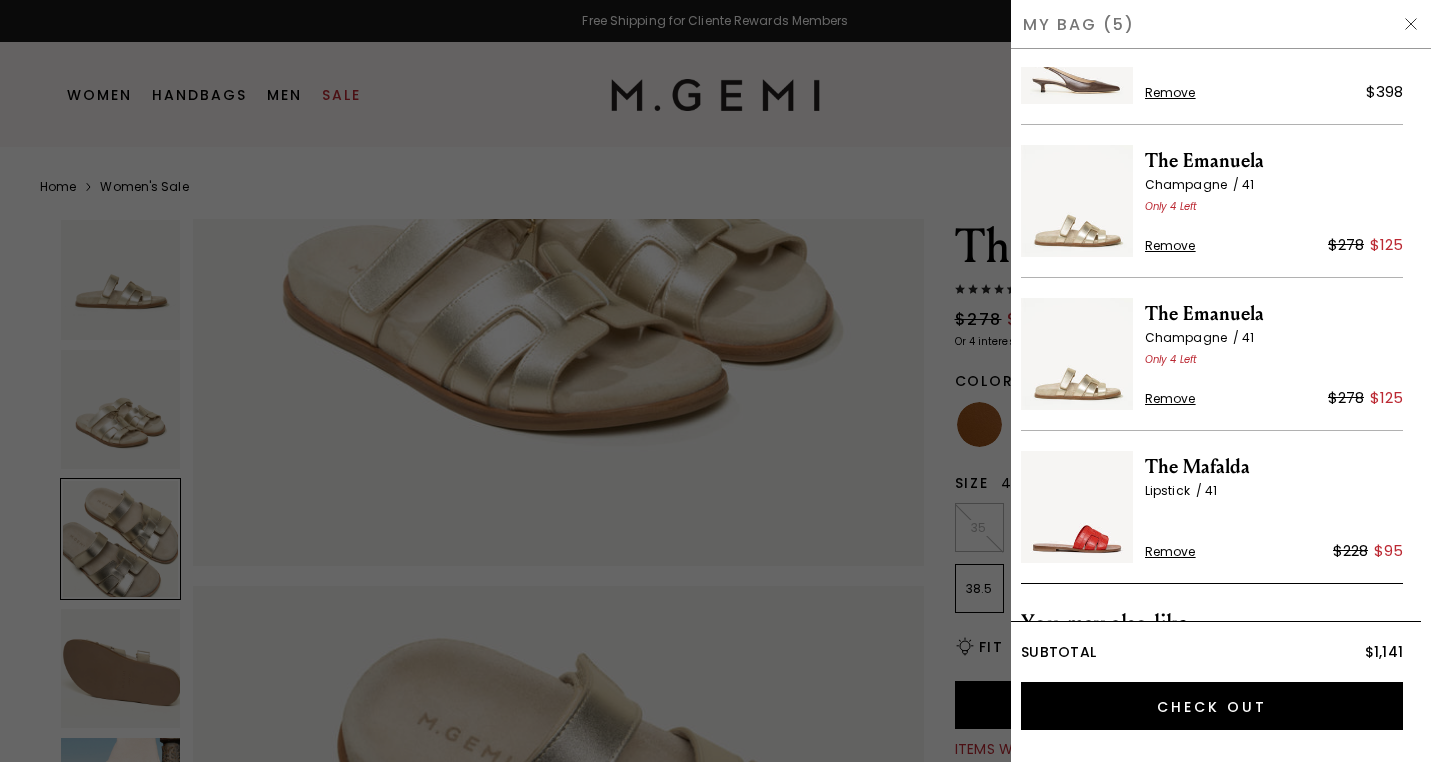click on "Remove" at bounding box center [1170, 399] 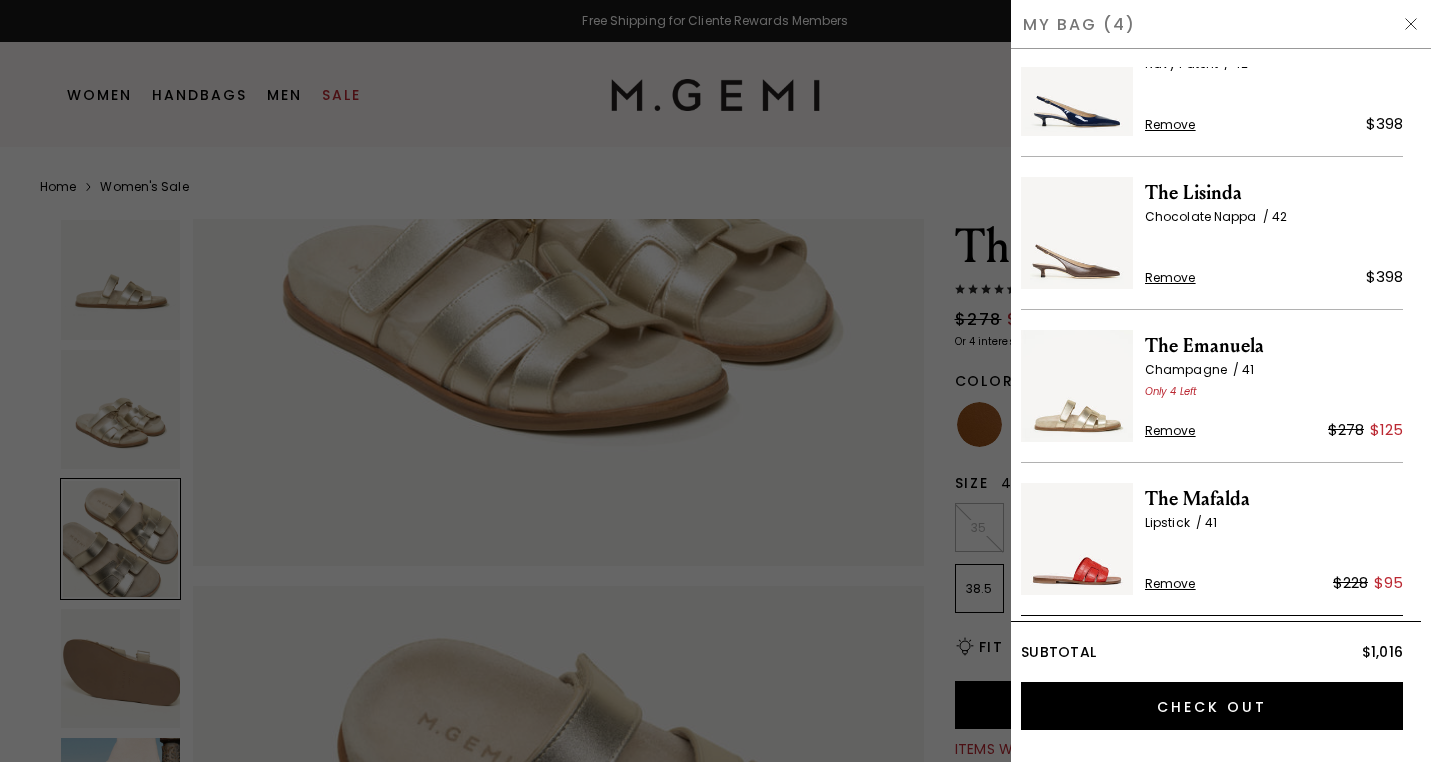 scroll, scrollTop: 0, scrollLeft: 0, axis: both 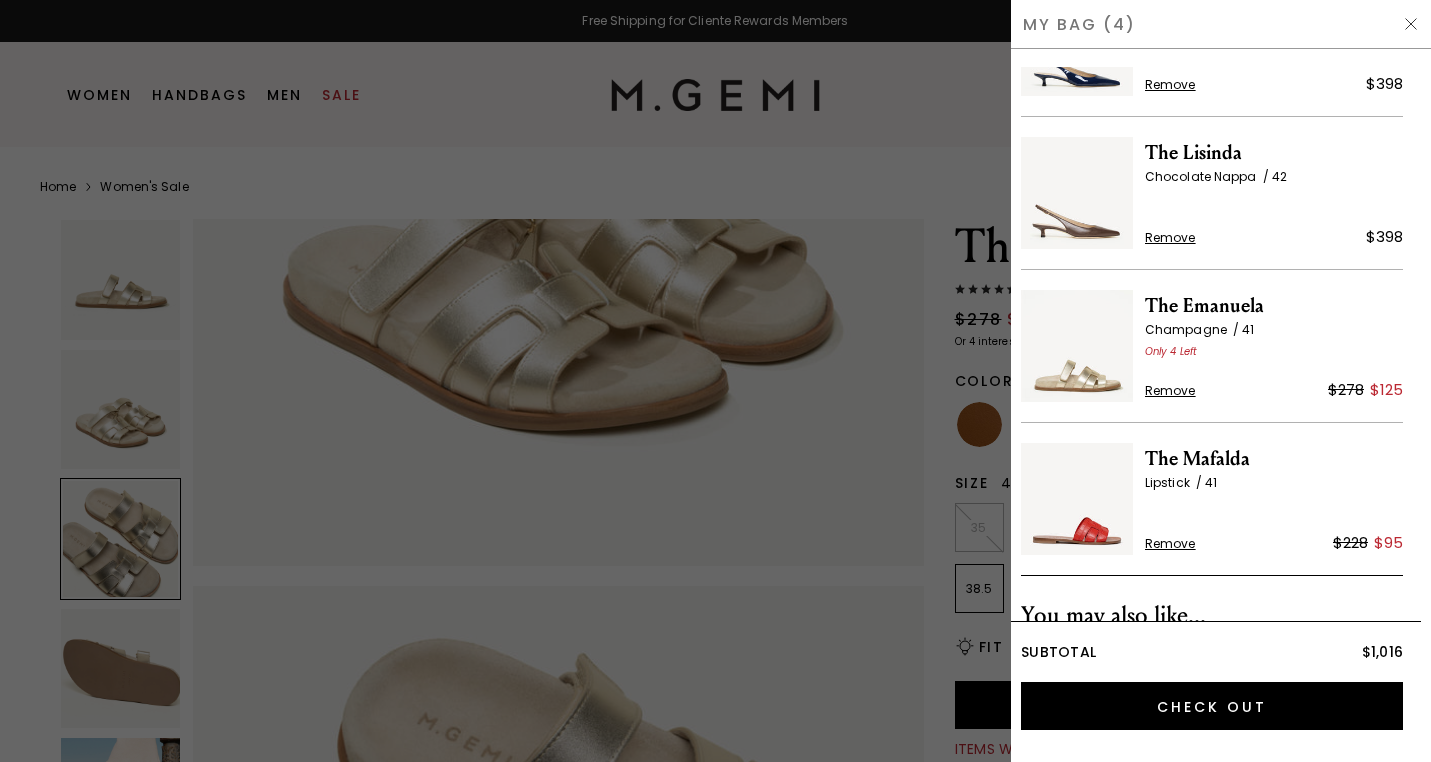 click at bounding box center (1077, 499) 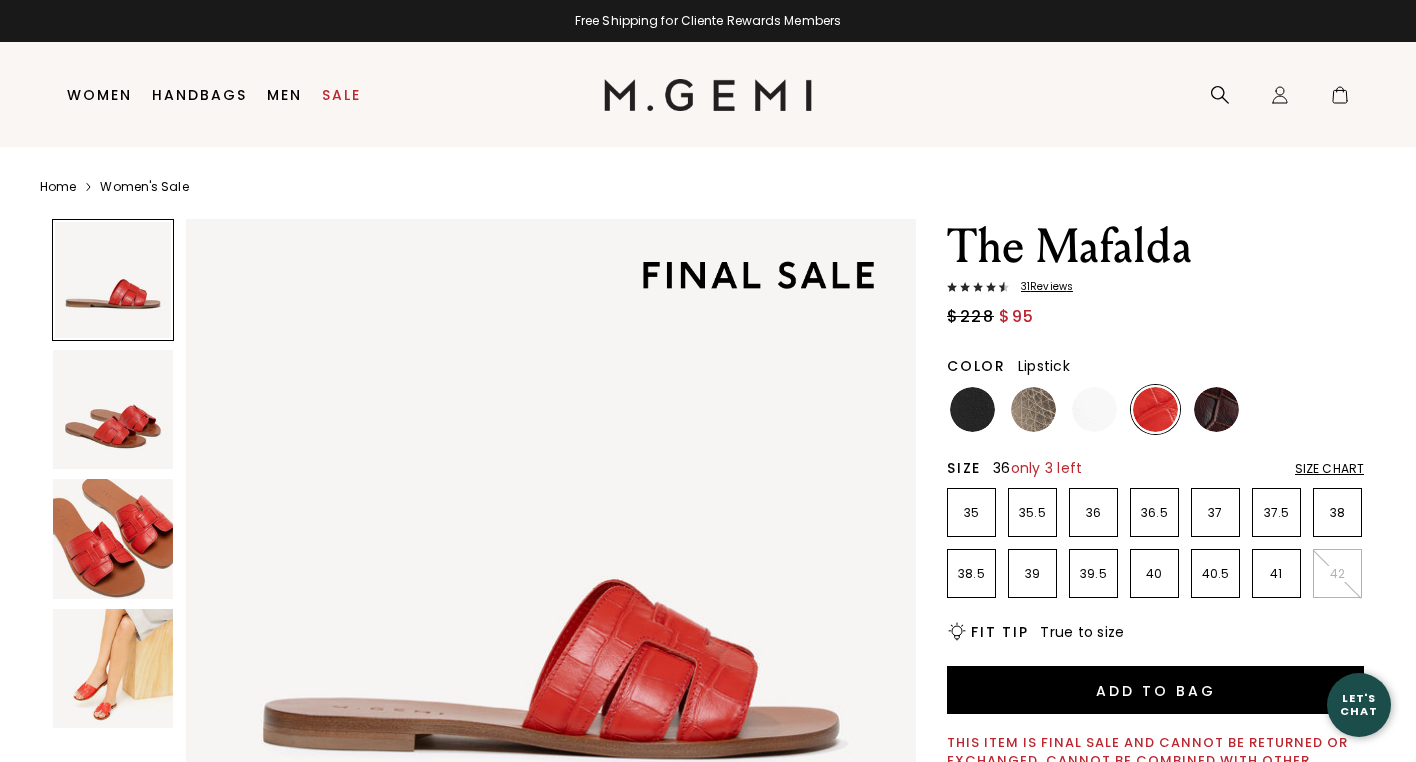 scroll, scrollTop: 0, scrollLeft: 0, axis: both 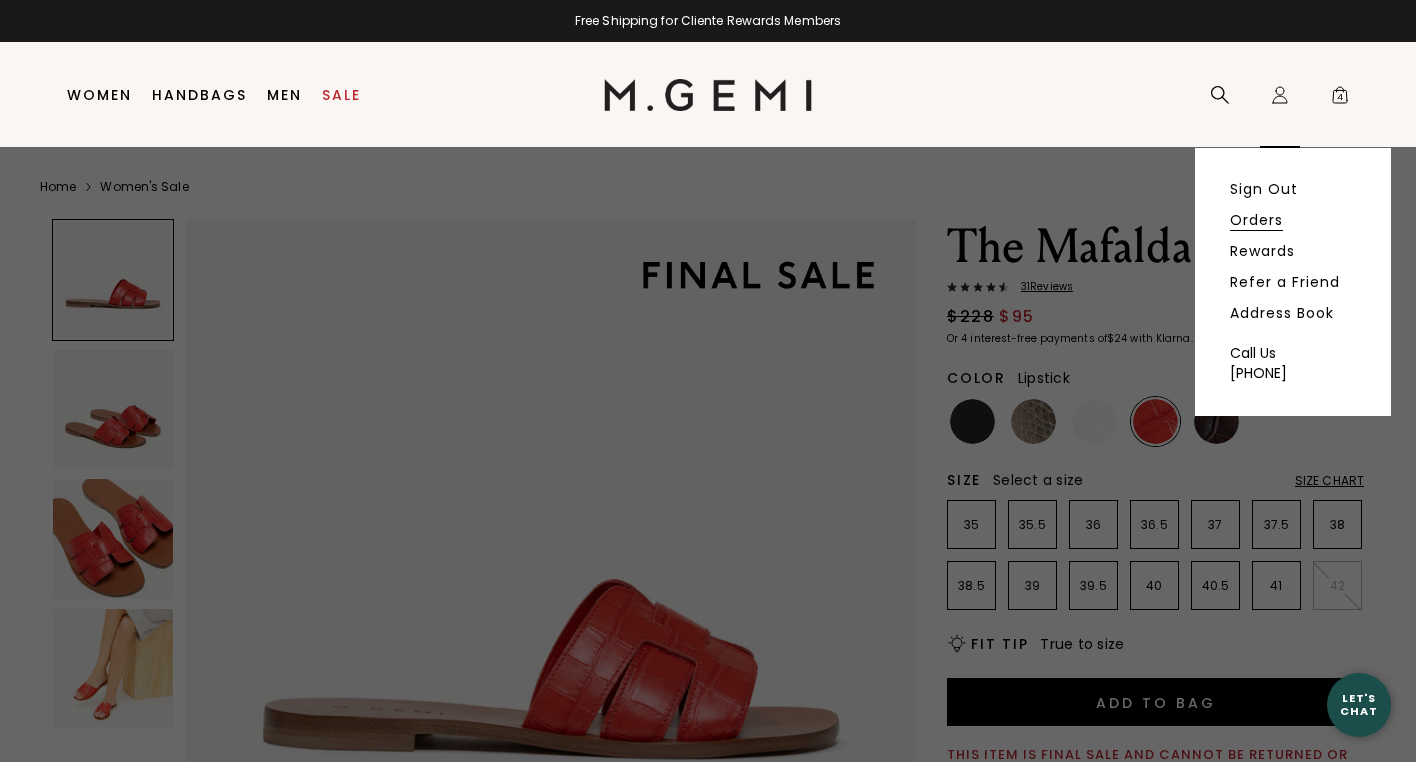 click on "Orders" at bounding box center [1256, 220] 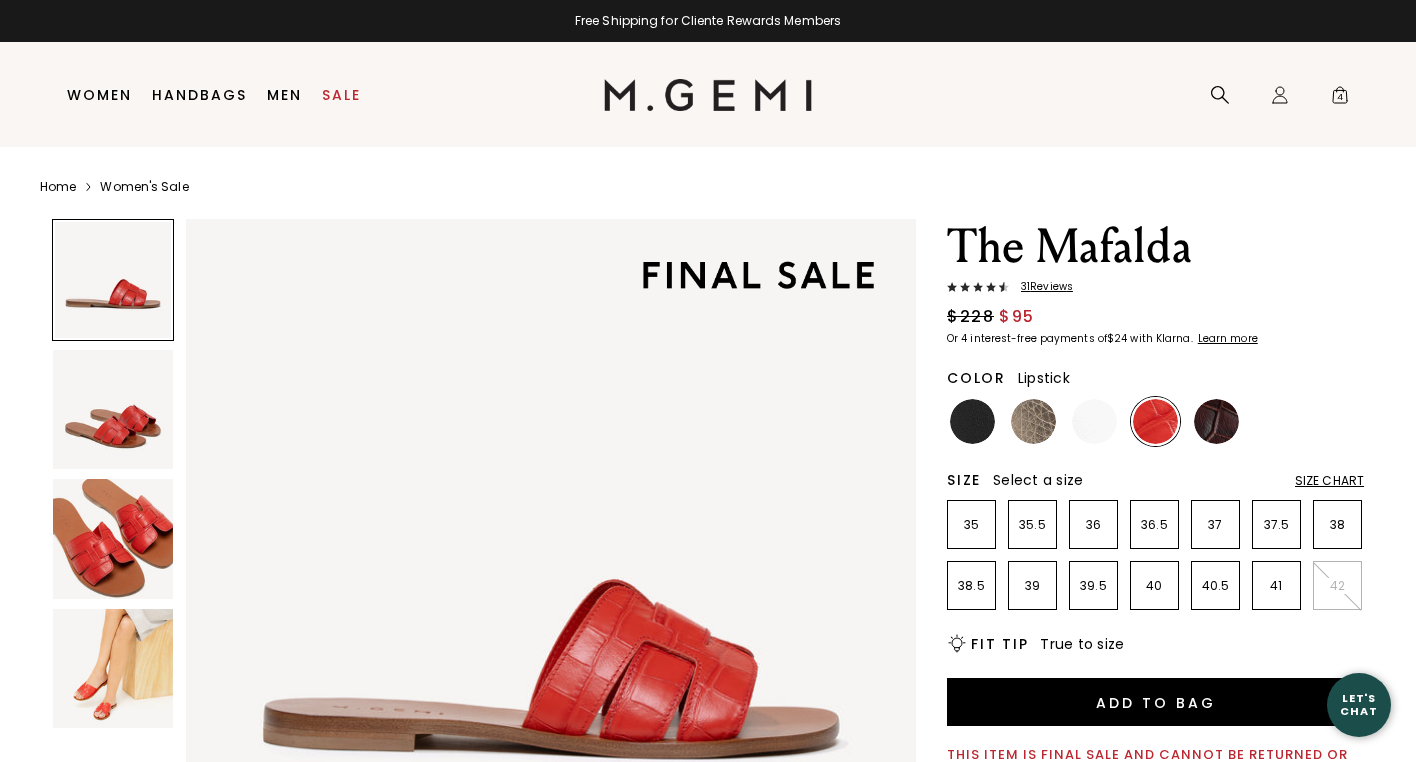 click at bounding box center (113, 669) 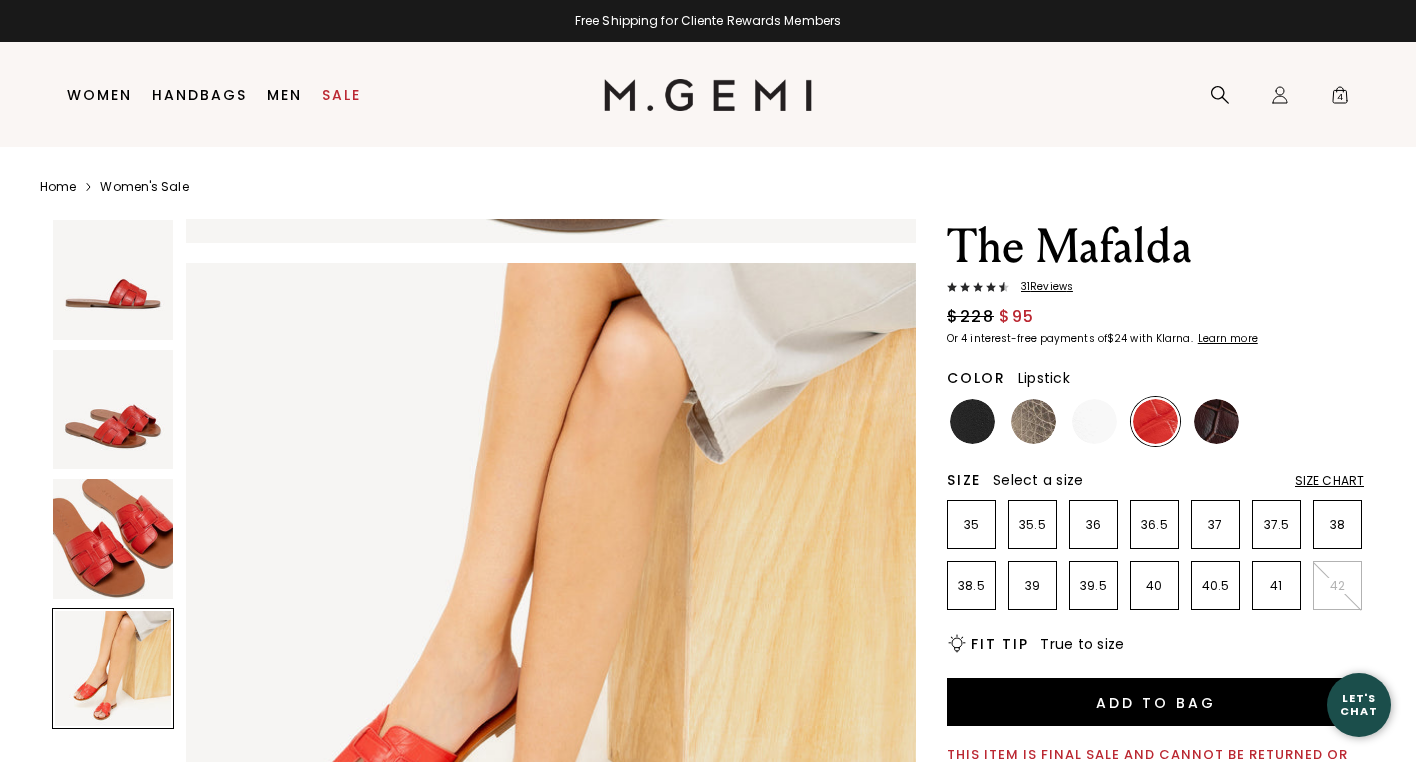 scroll, scrollTop: 2226, scrollLeft: 0, axis: vertical 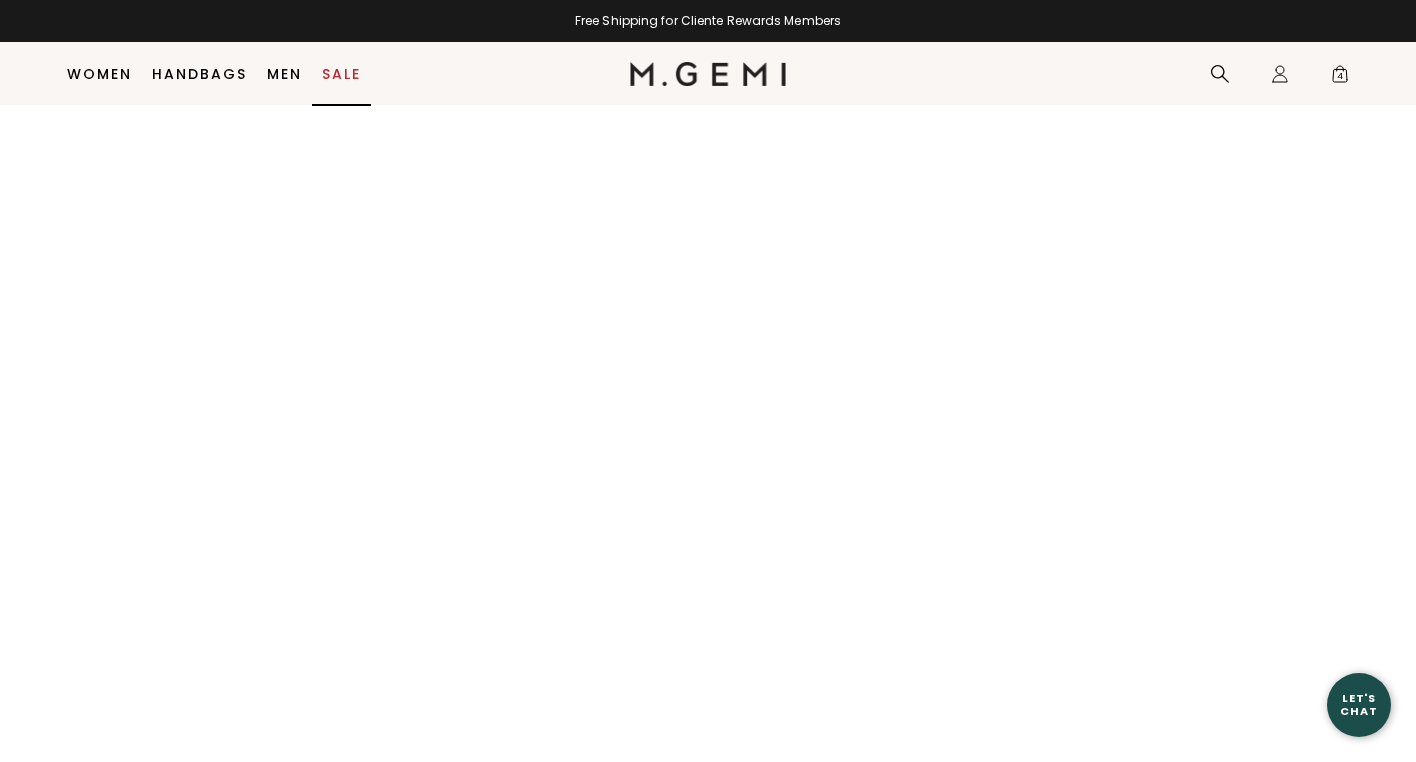 click on "Sale" at bounding box center [341, 74] 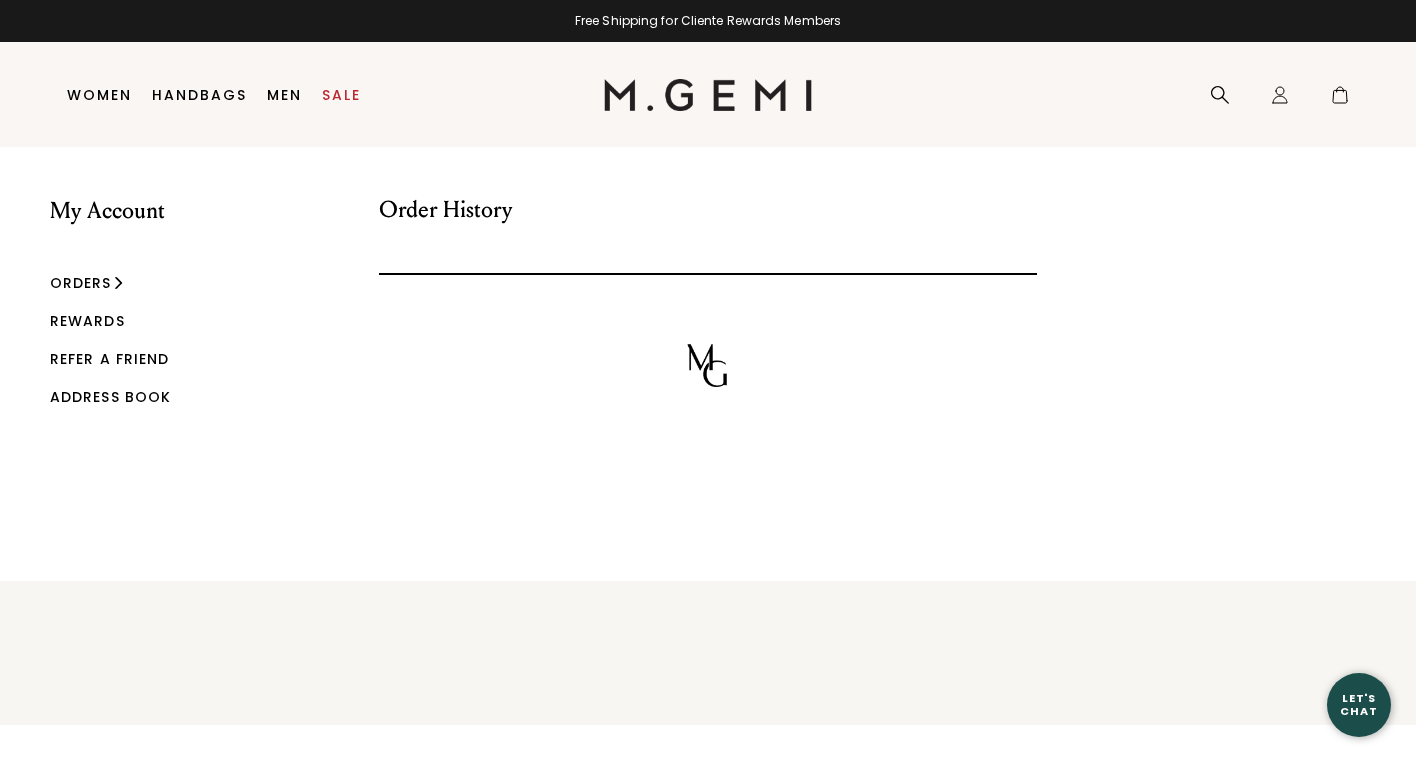 scroll, scrollTop: 0, scrollLeft: 0, axis: both 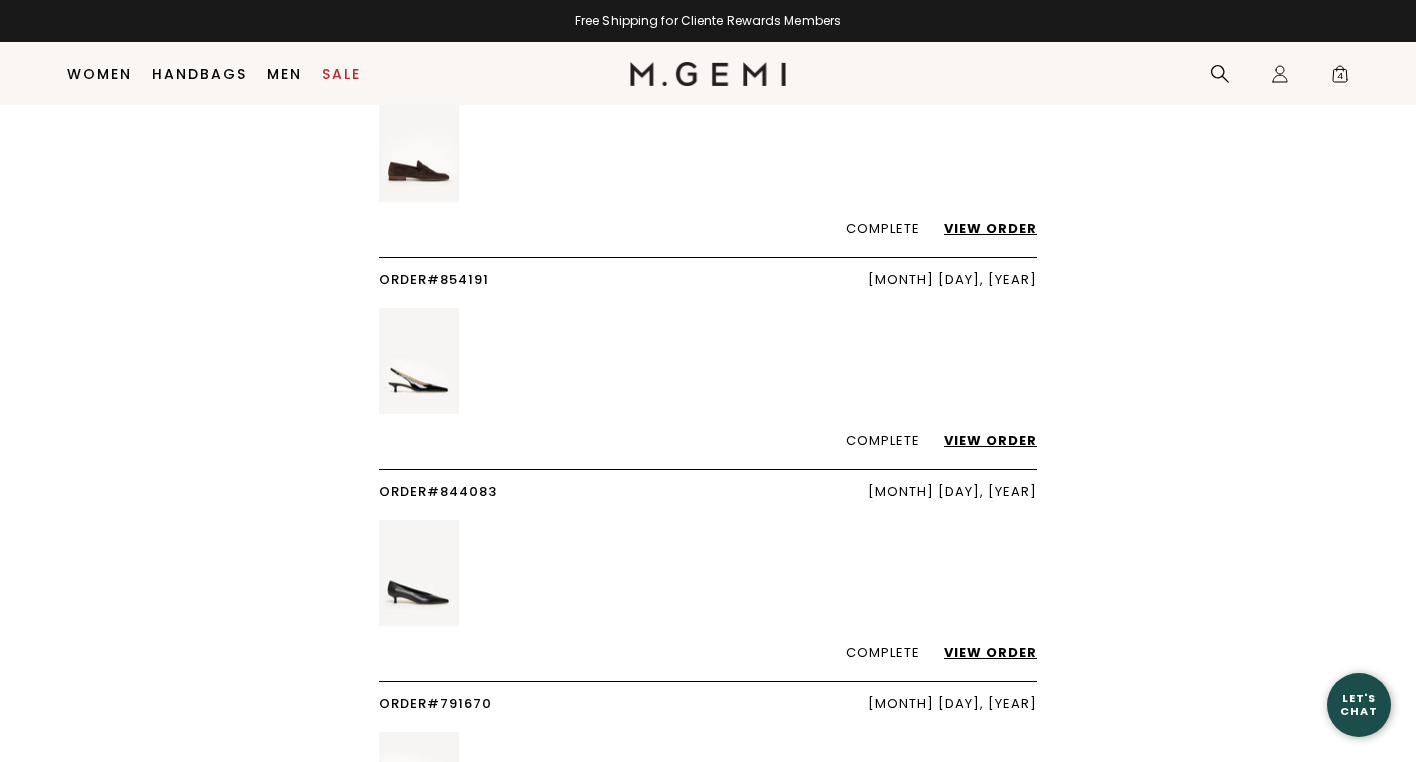 click on "View Order" at bounding box center (980, 440) 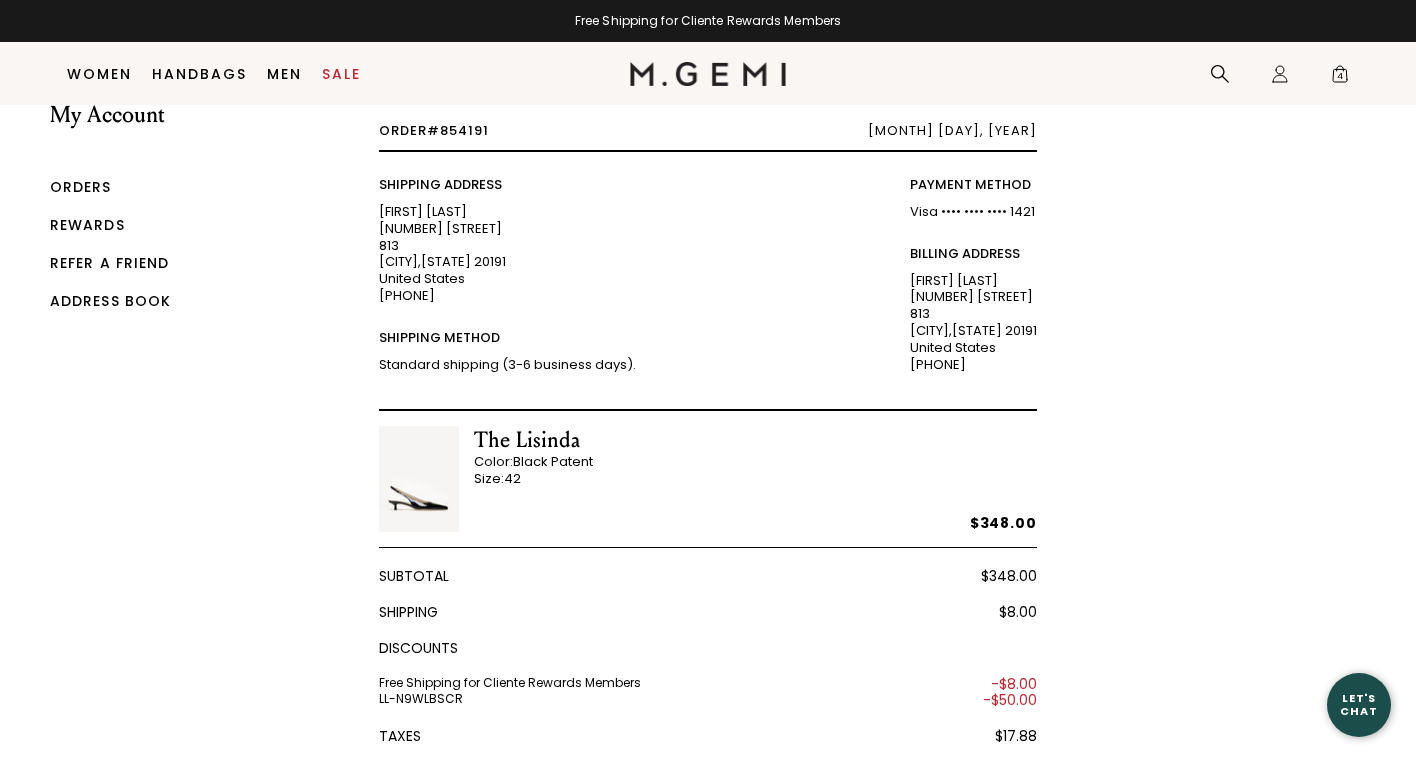 scroll, scrollTop: 59, scrollLeft: 0, axis: vertical 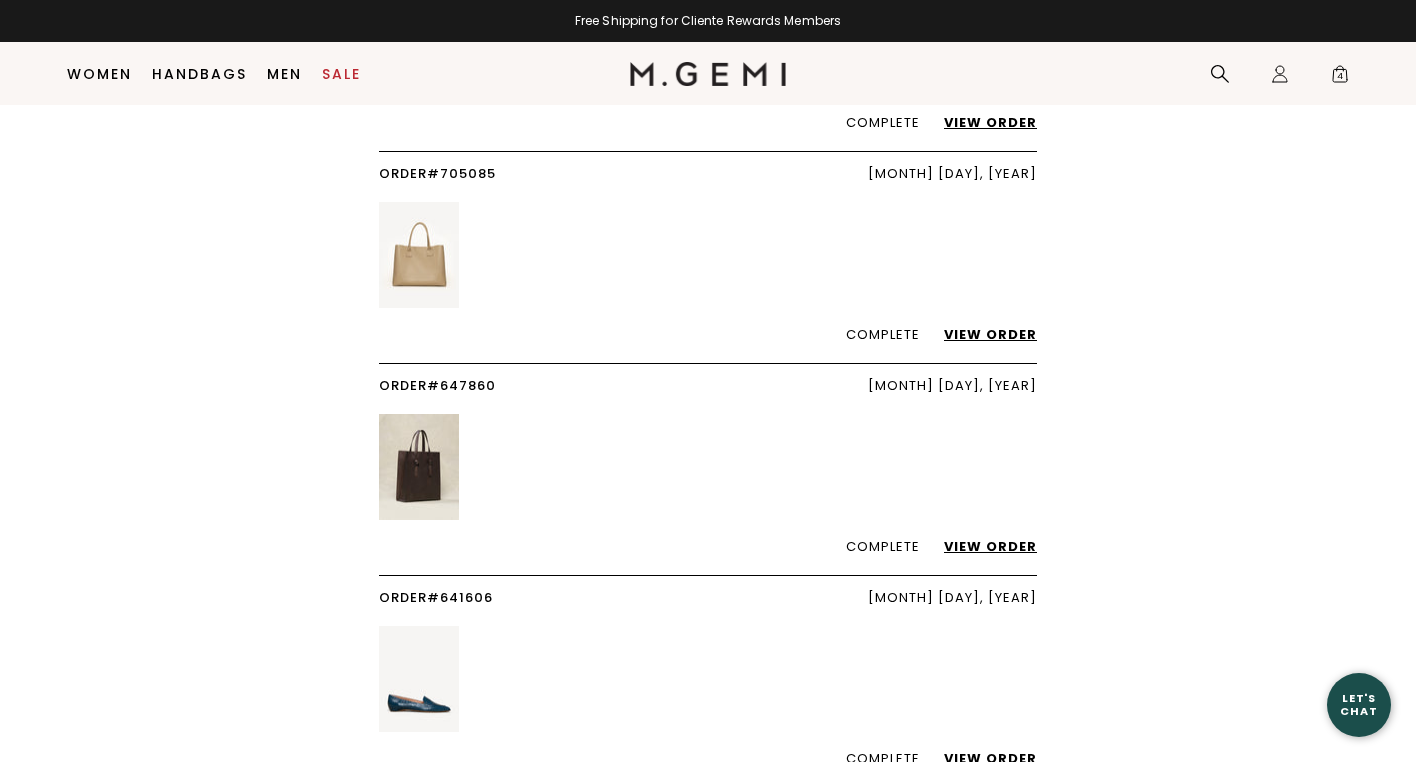 click at bounding box center (419, 467) 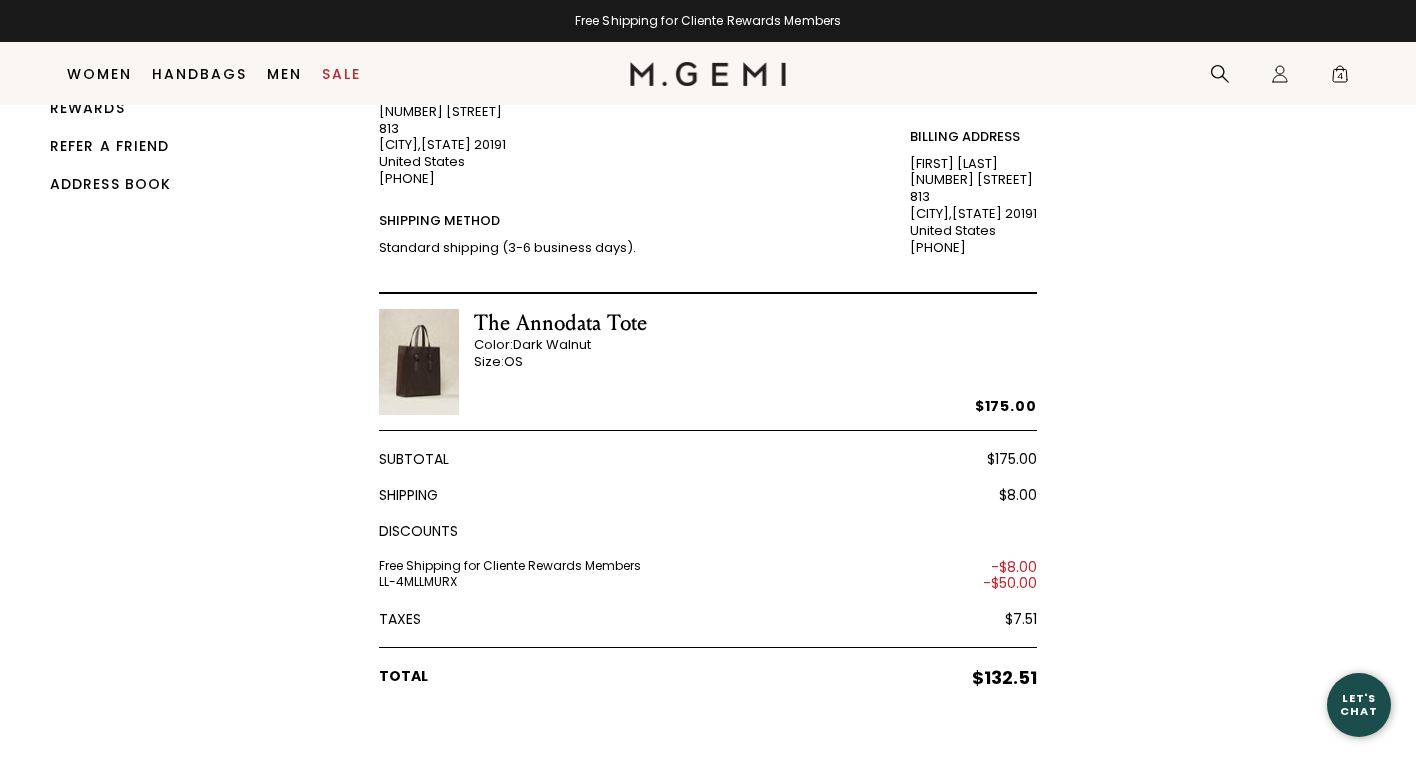 scroll, scrollTop: 170, scrollLeft: 0, axis: vertical 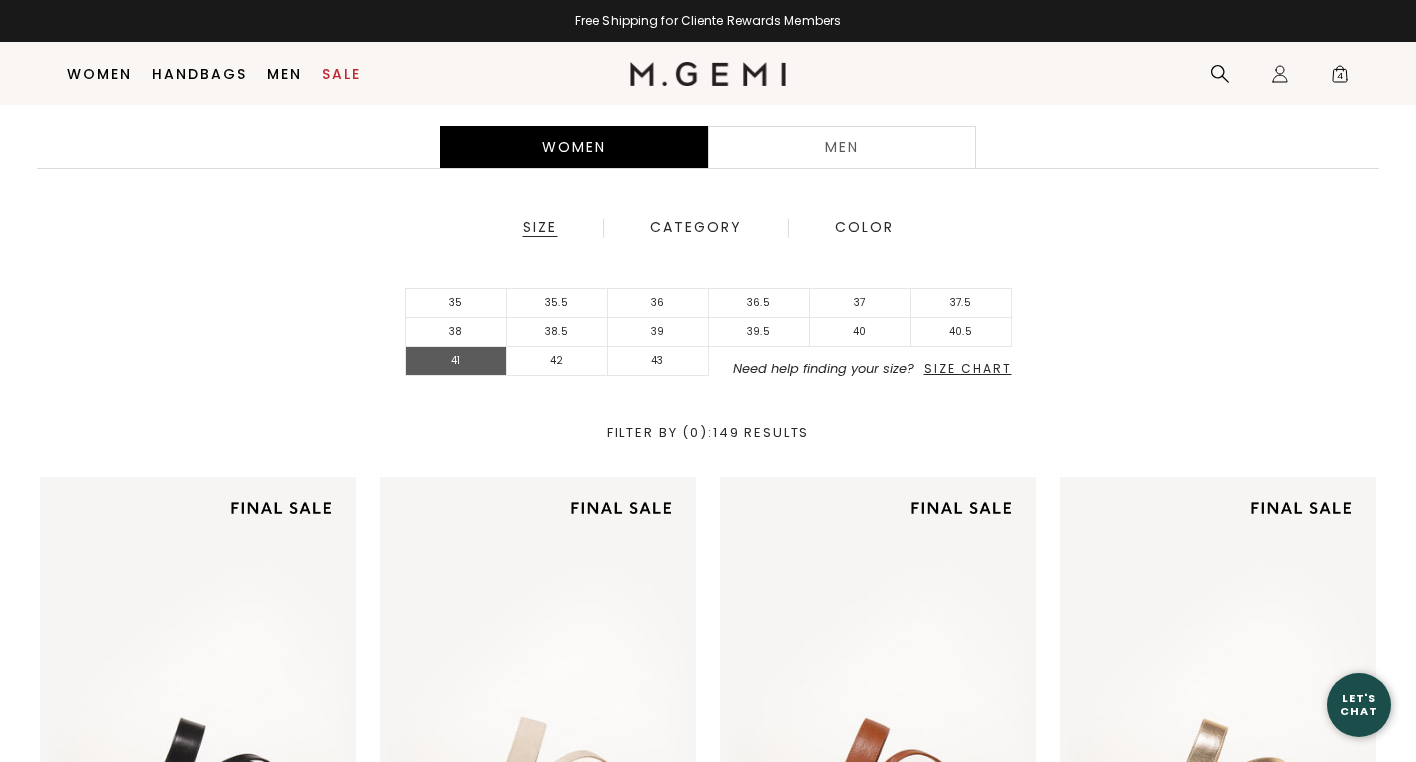 click on "41" at bounding box center (456, 361) 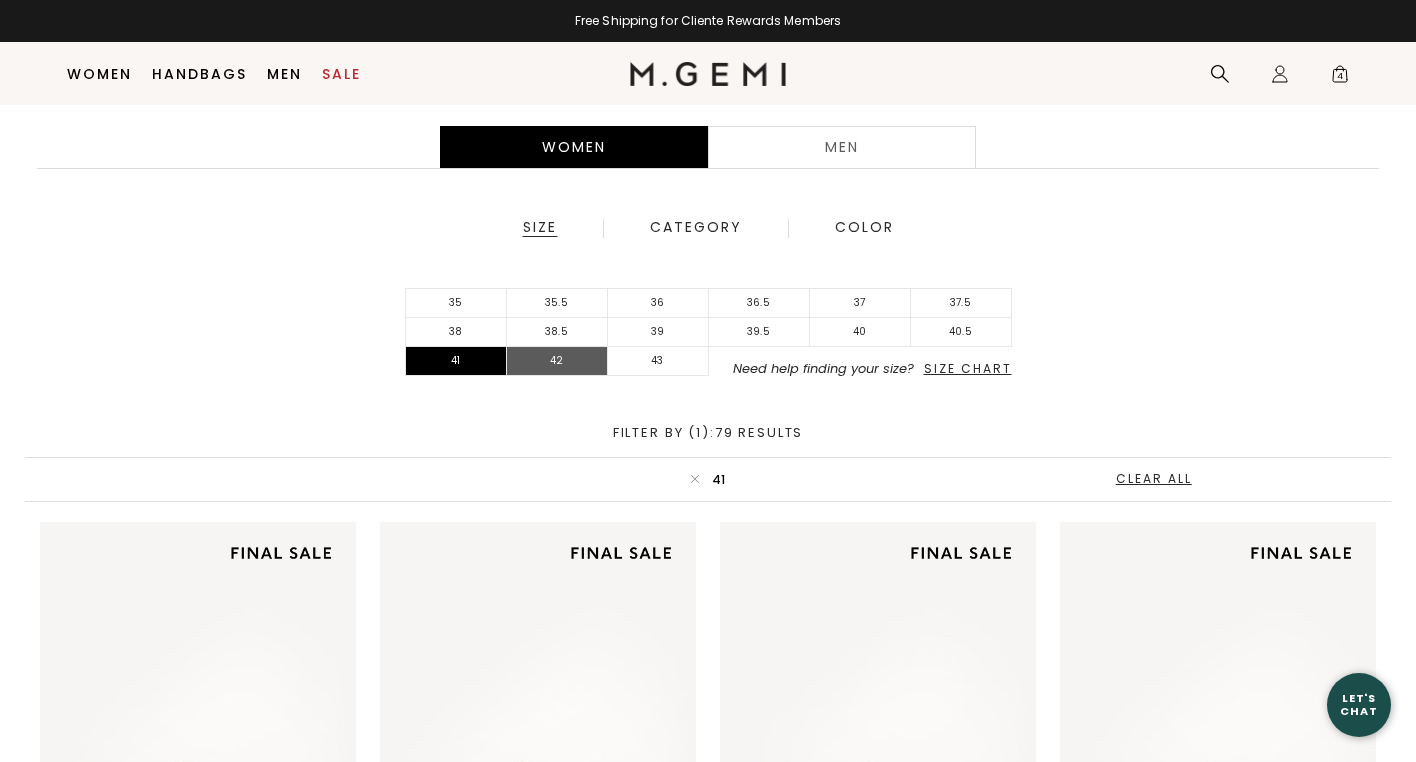 click on "42" at bounding box center [557, 361] 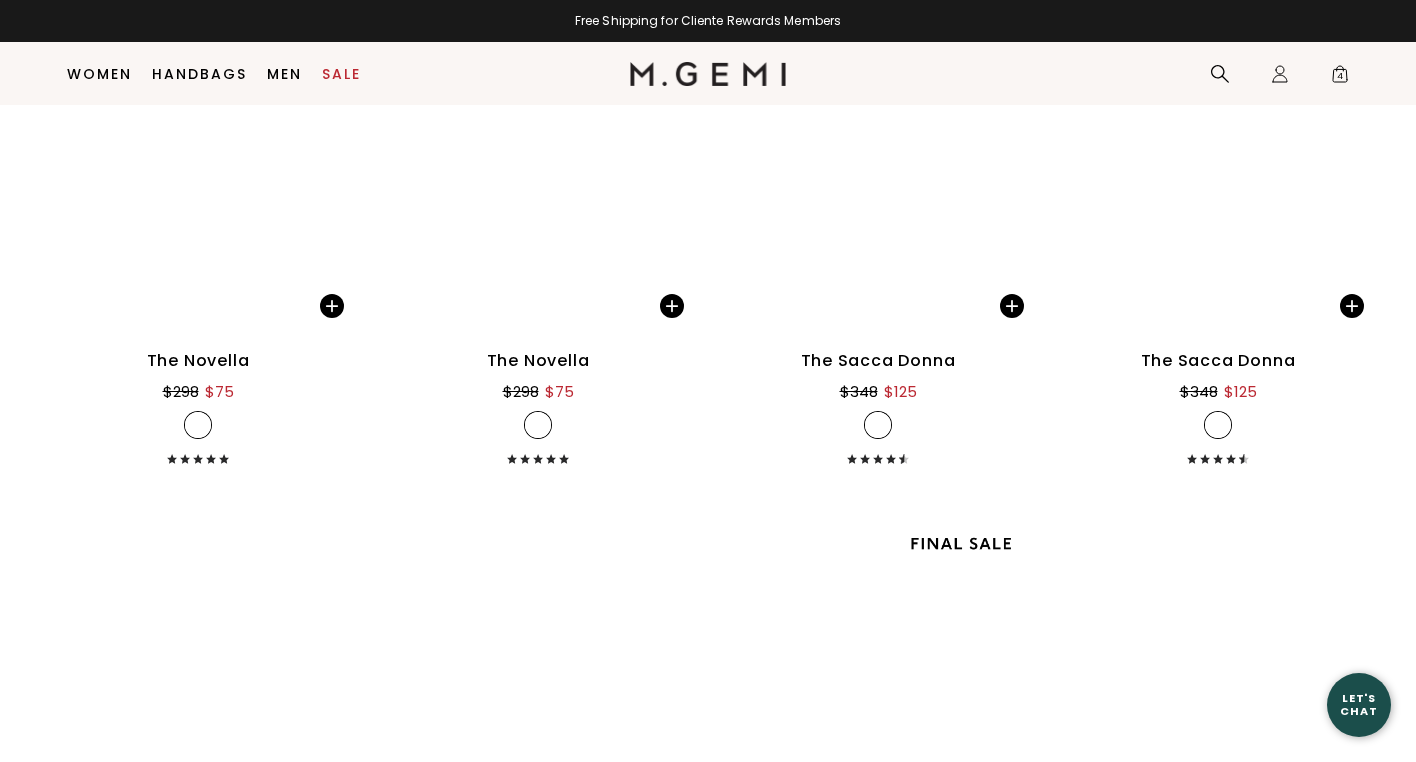 scroll, scrollTop: 13036, scrollLeft: 0, axis: vertical 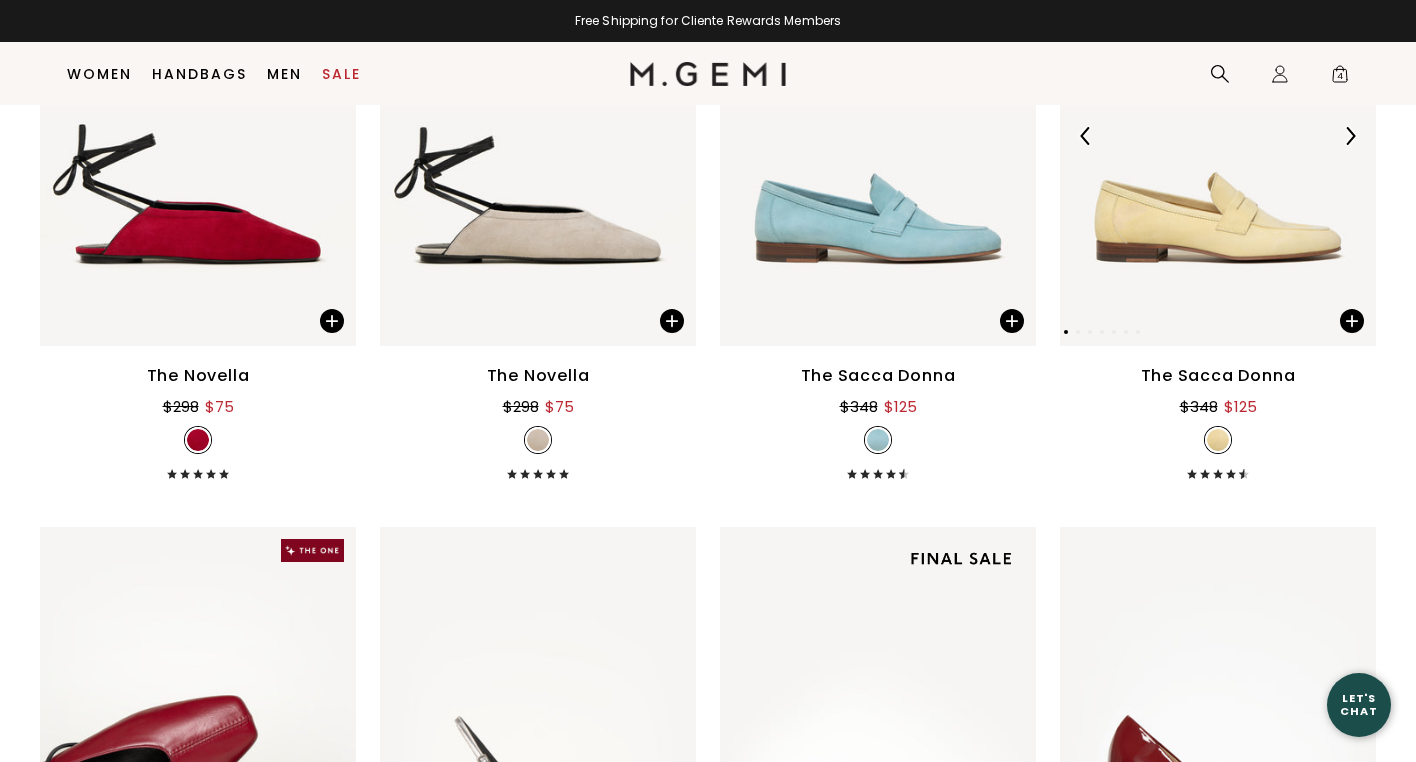 click at bounding box center (1218, 135) 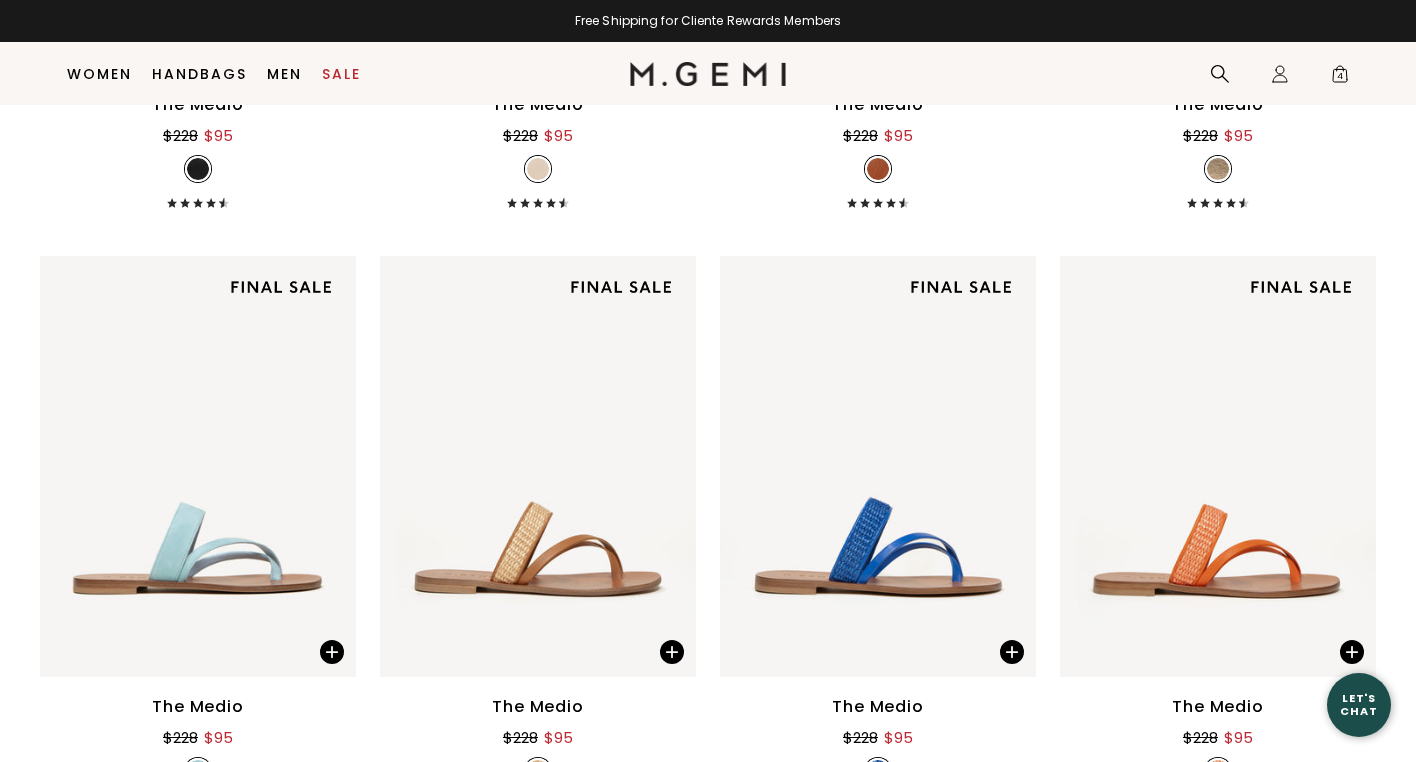 scroll, scrollTop: 0, scrollLeft: 0, axis: both 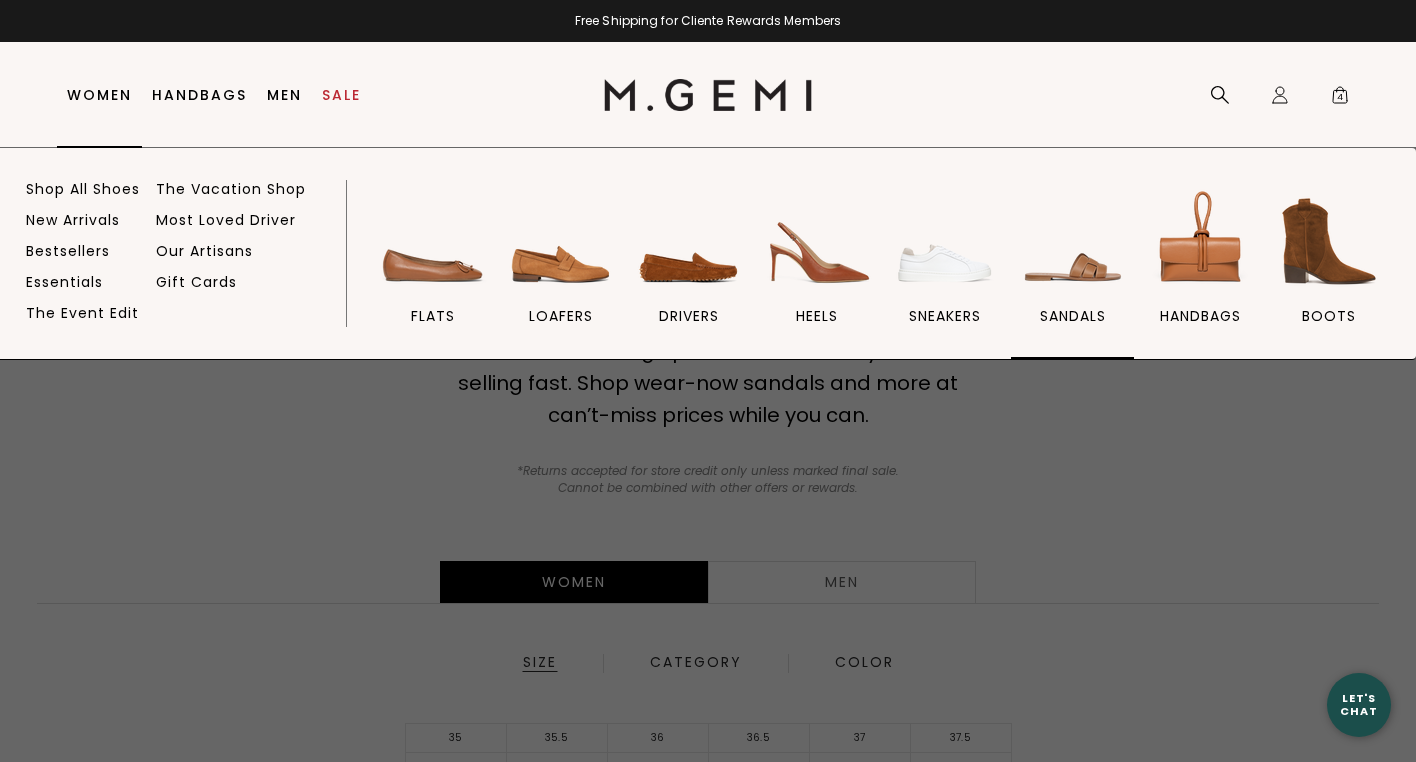 click at bounding box center [1073, 241] 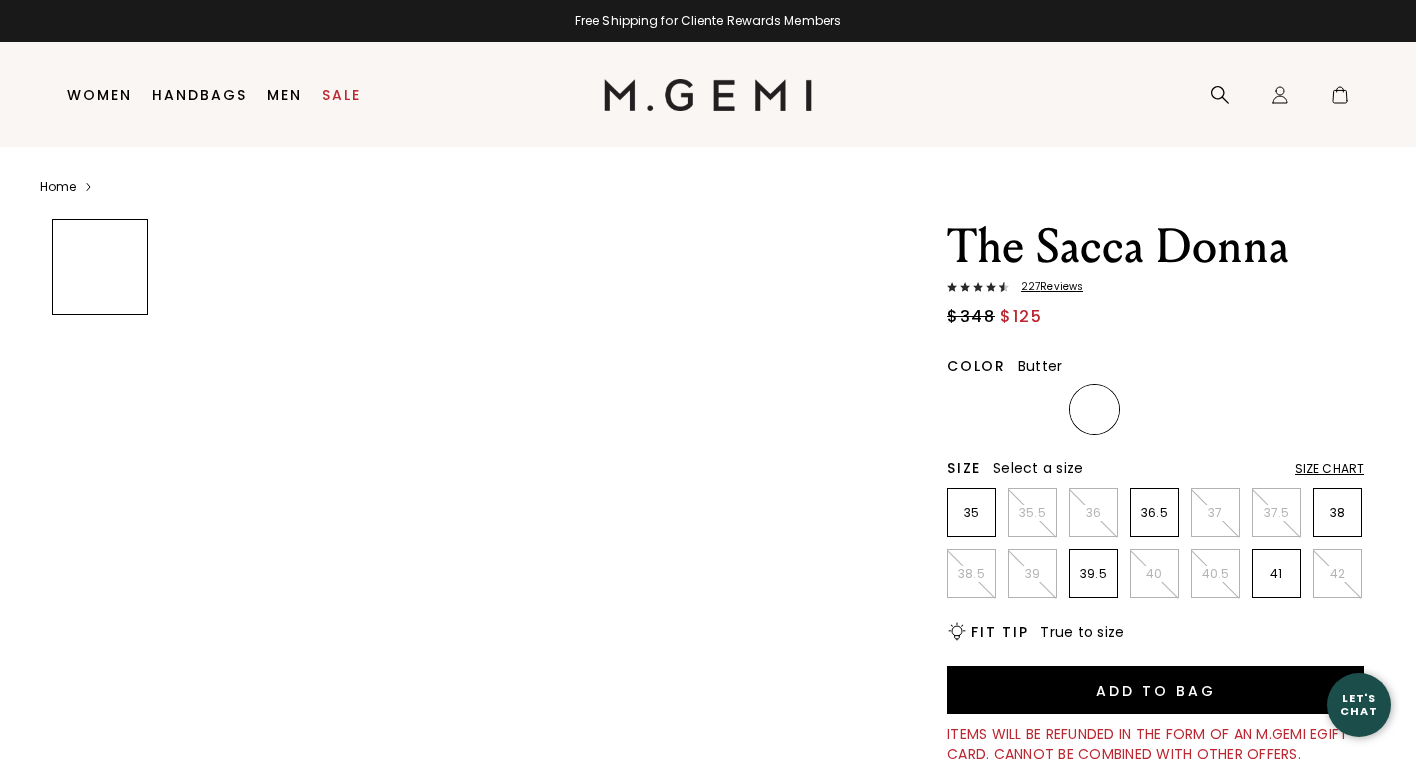 scroll, scrollTop: 0, scrollLeft: 0, axis: both 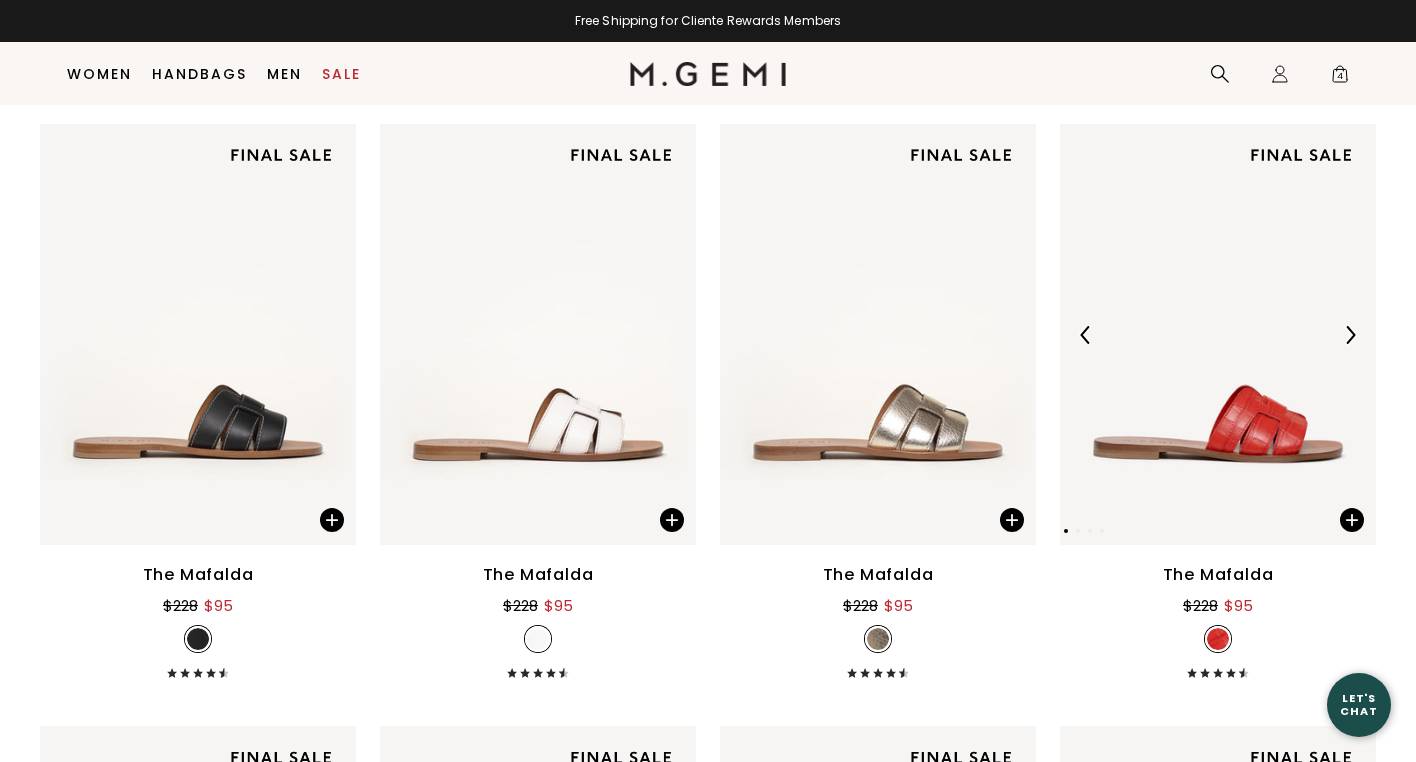 click at bounding box center (1218, 334) 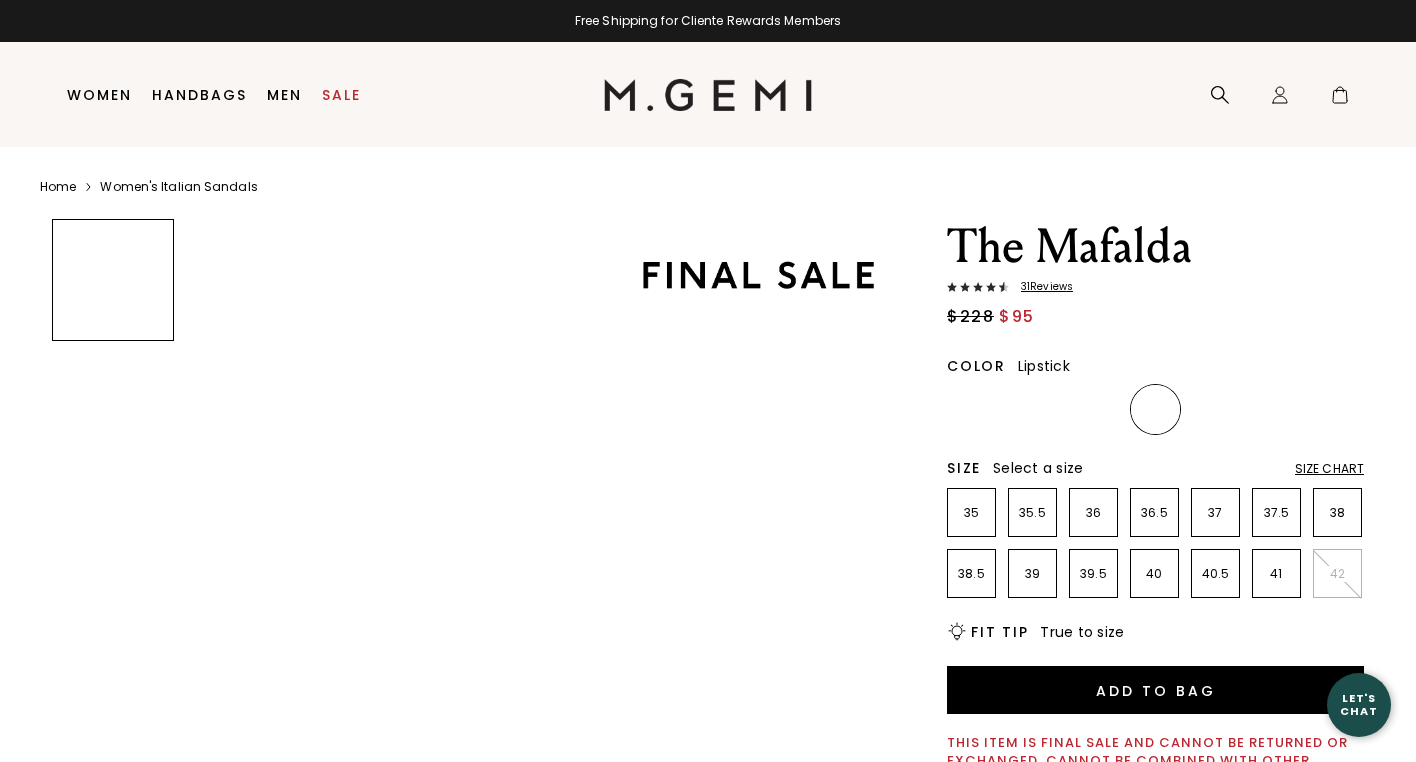 scroll, scrollTop: 0, scrollLeft: 0, axis: both 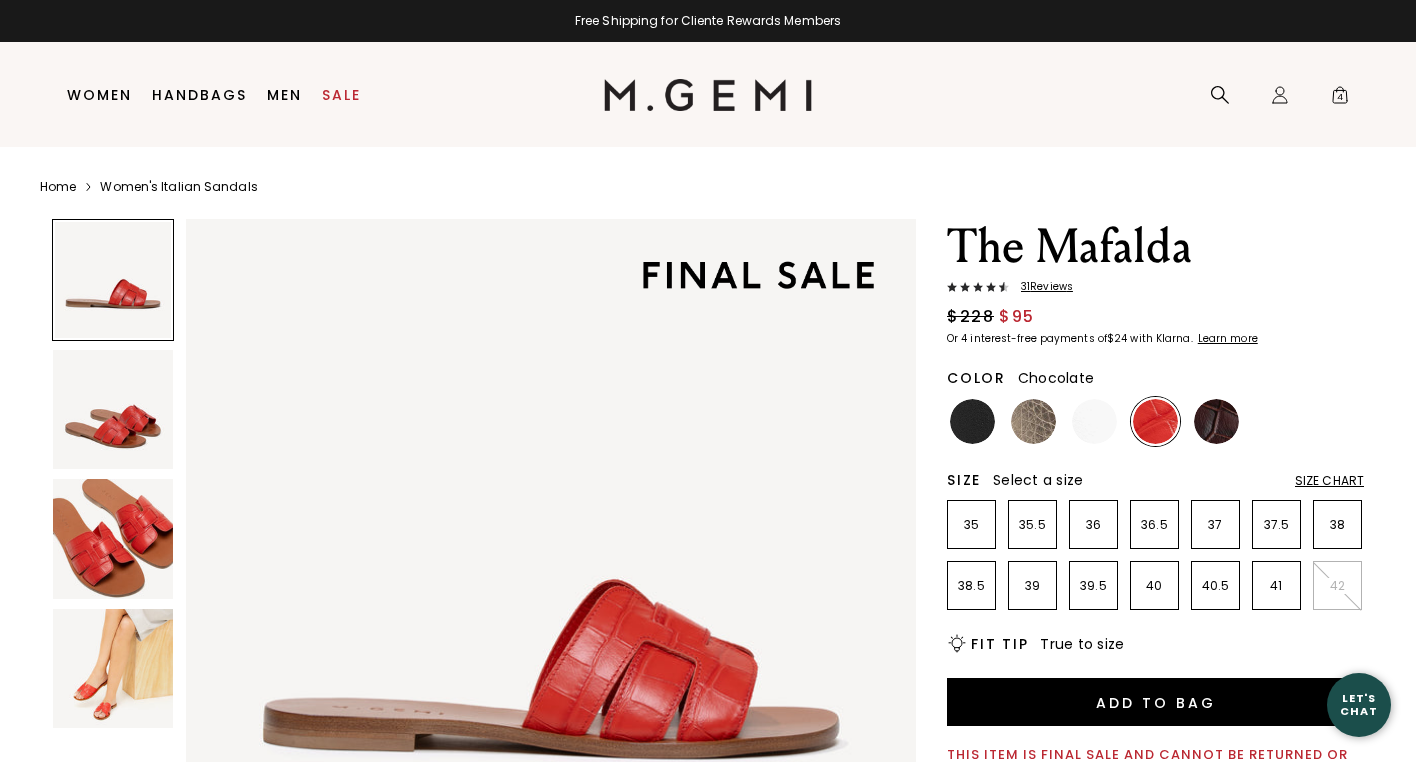 click at bounding box center [1216, 421] 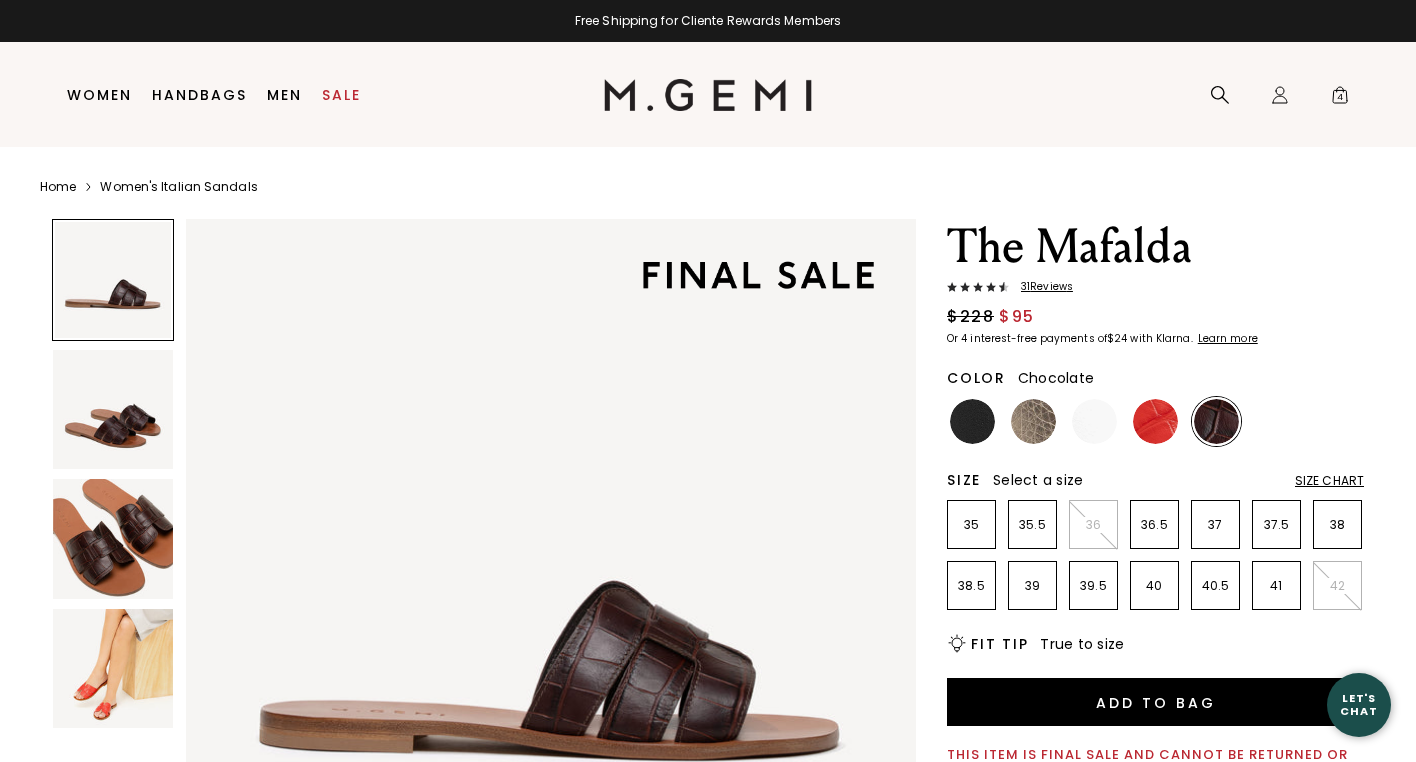 scroll, scrollTop: 0, scrollLeft: 0, axis: both 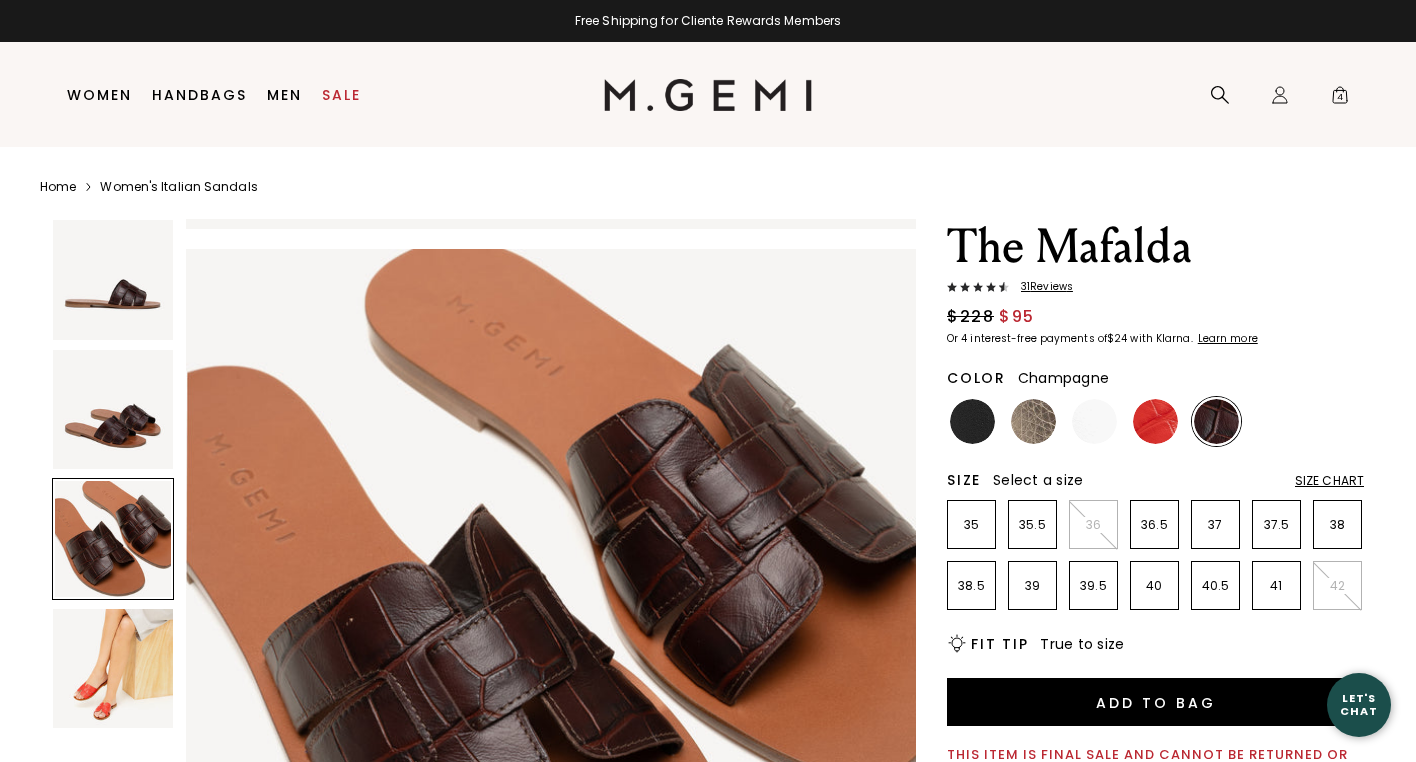 click at bounding box center [1033, 421] 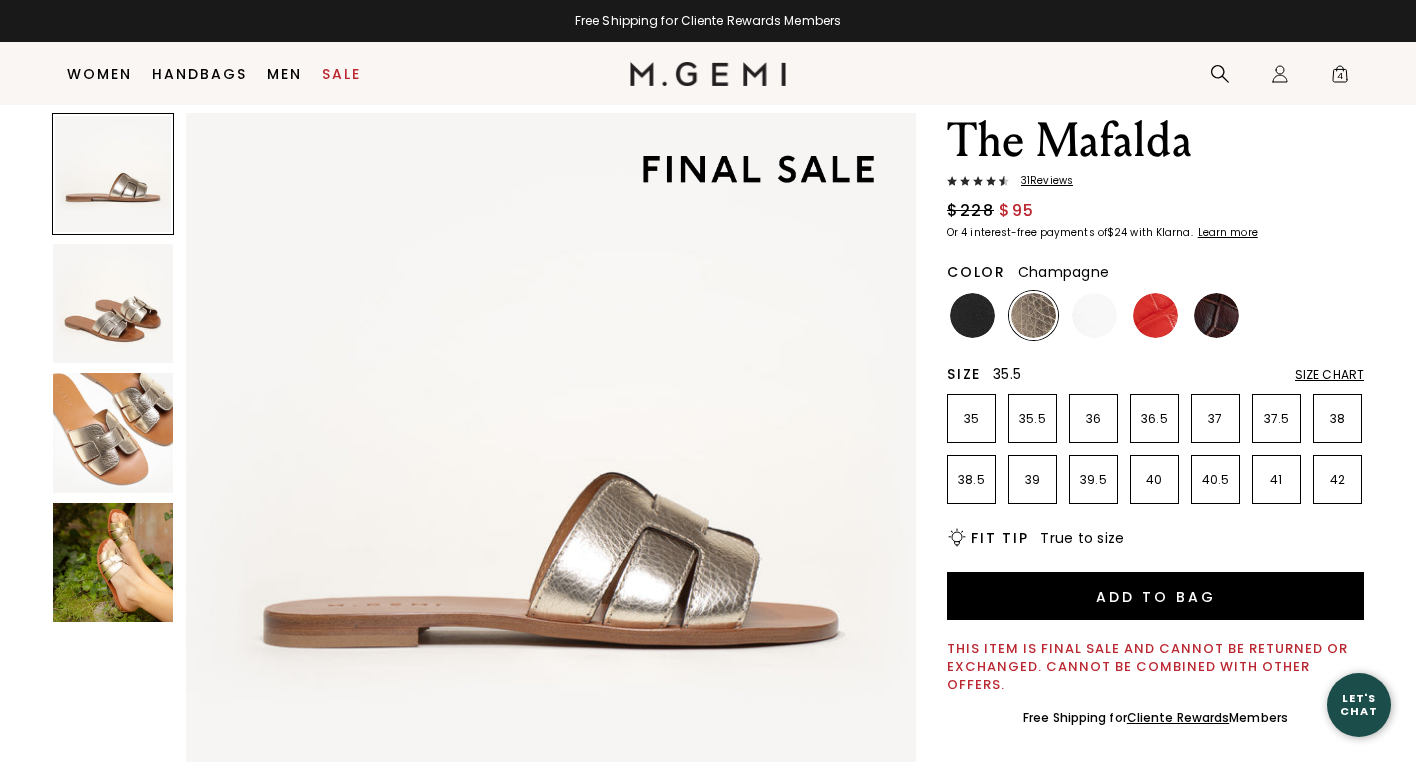 scroll, scrollTop: 65, scrollLeft: 0, axis: vertical 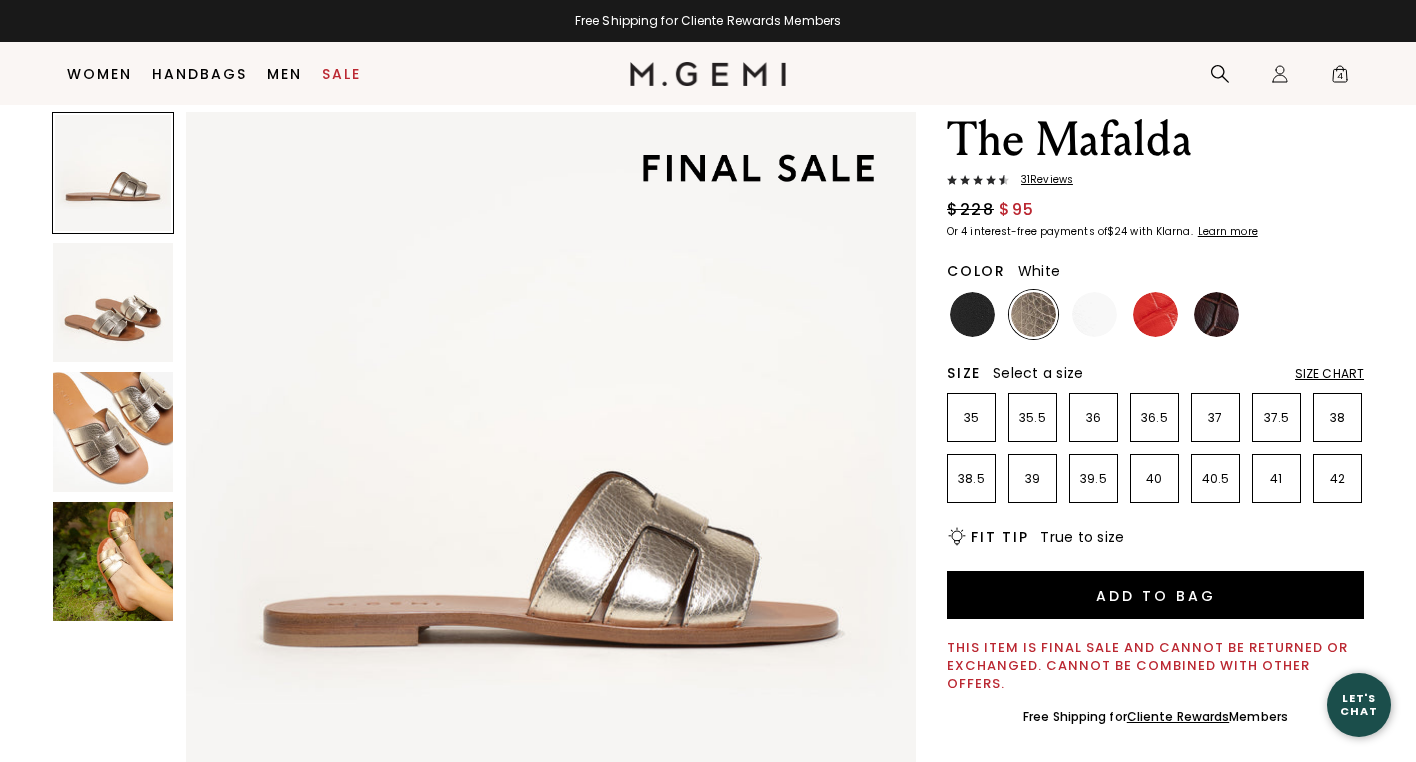click at bounding box center (1094, 314) 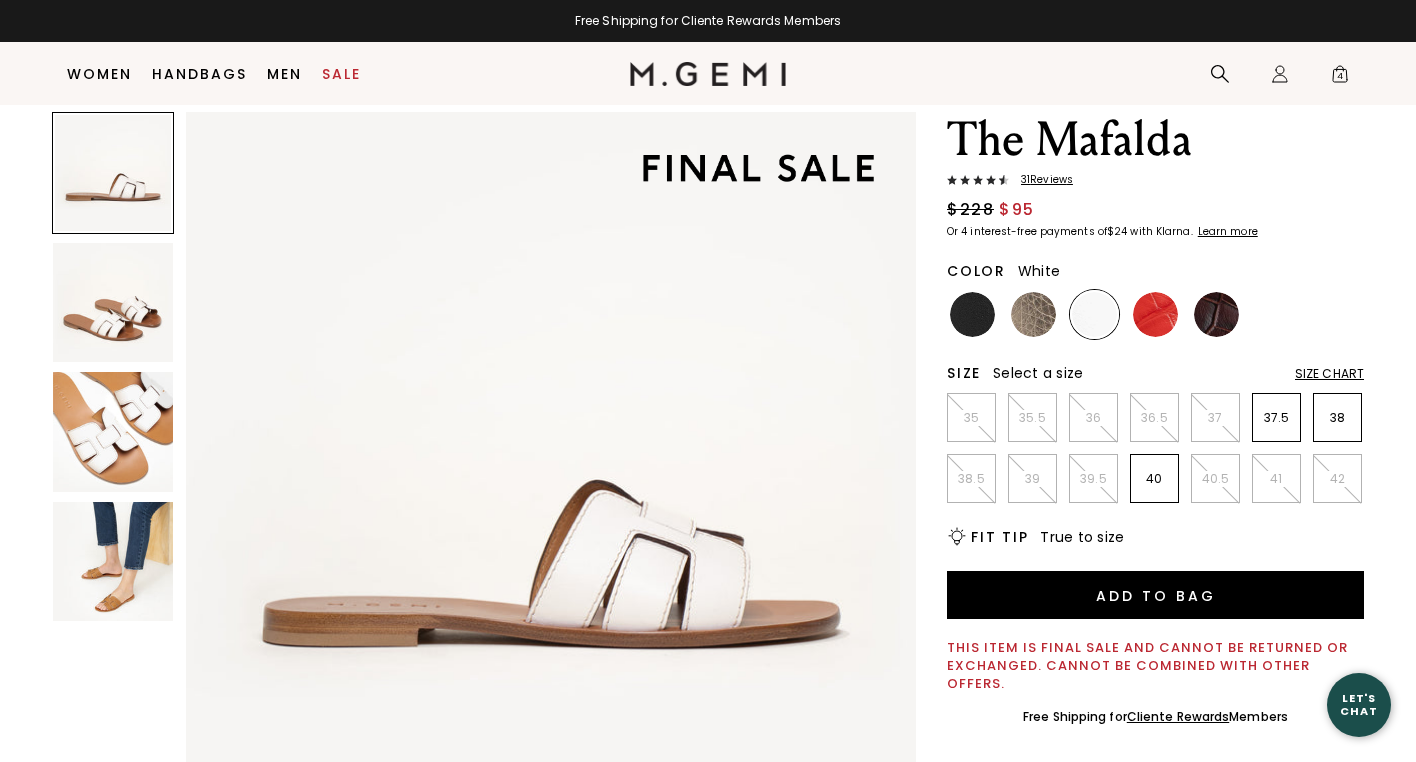 scroll, scrollTop: 0, scrollLeft: 0, axis: both 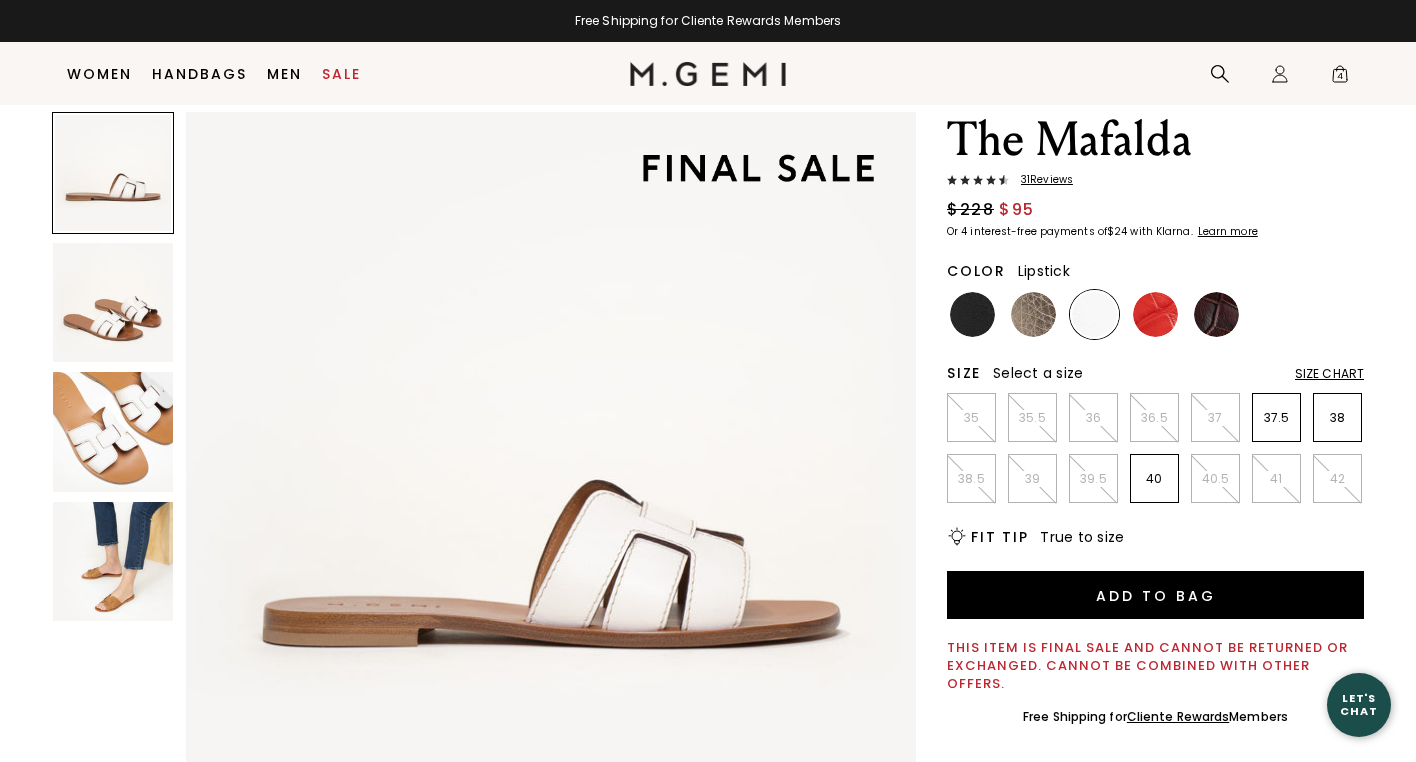 click at bounding box center [1155, 314] 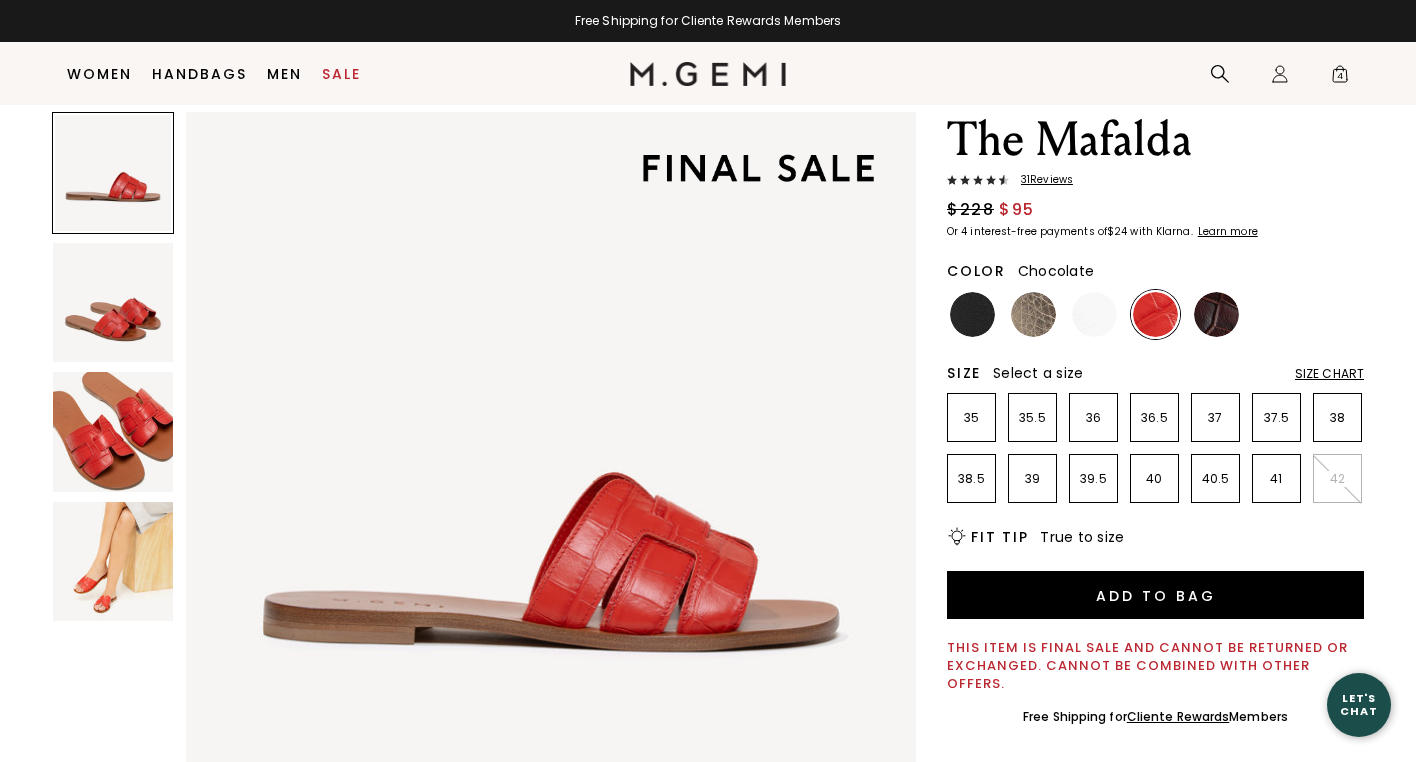 click at bounding box center (1216, 314) 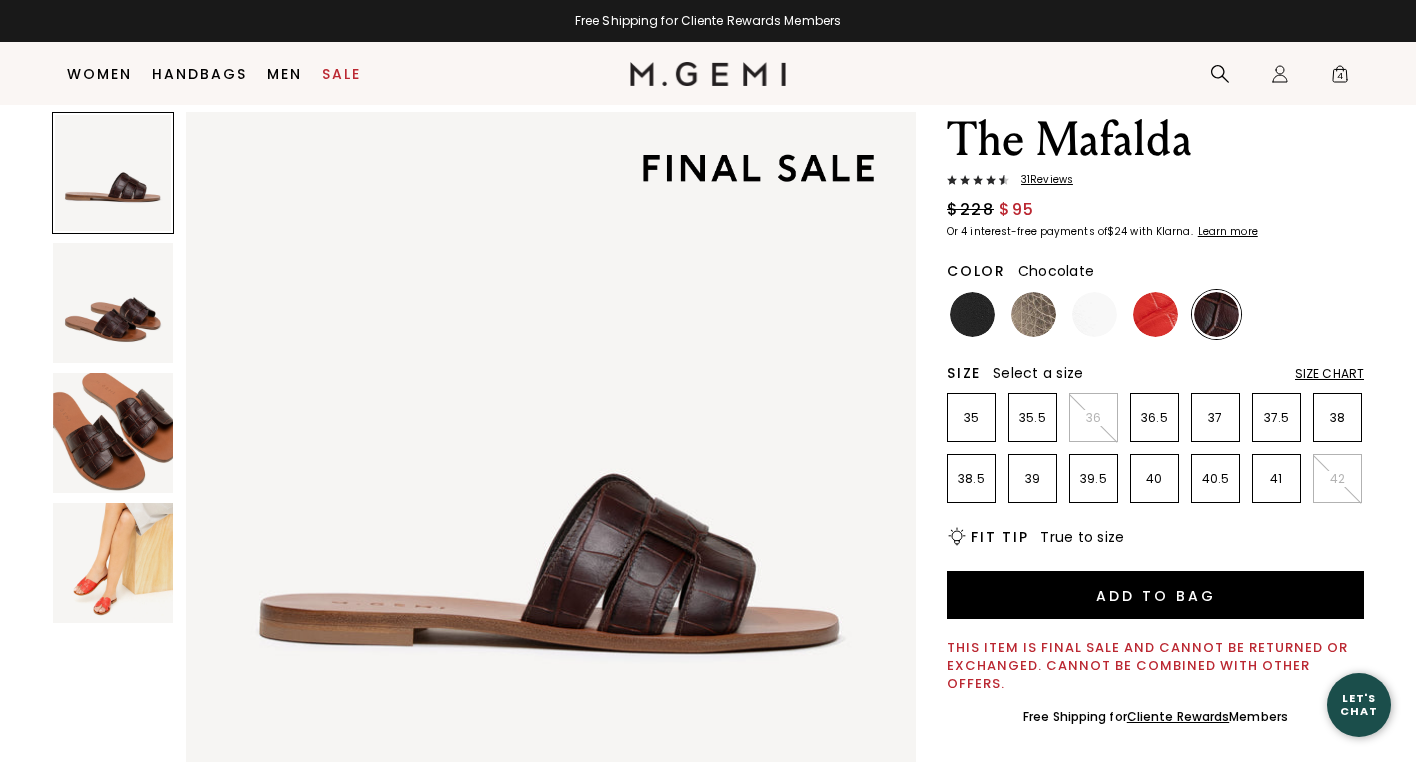 scroll, scrollTop: 0, scrollLeft: 0, axis: both 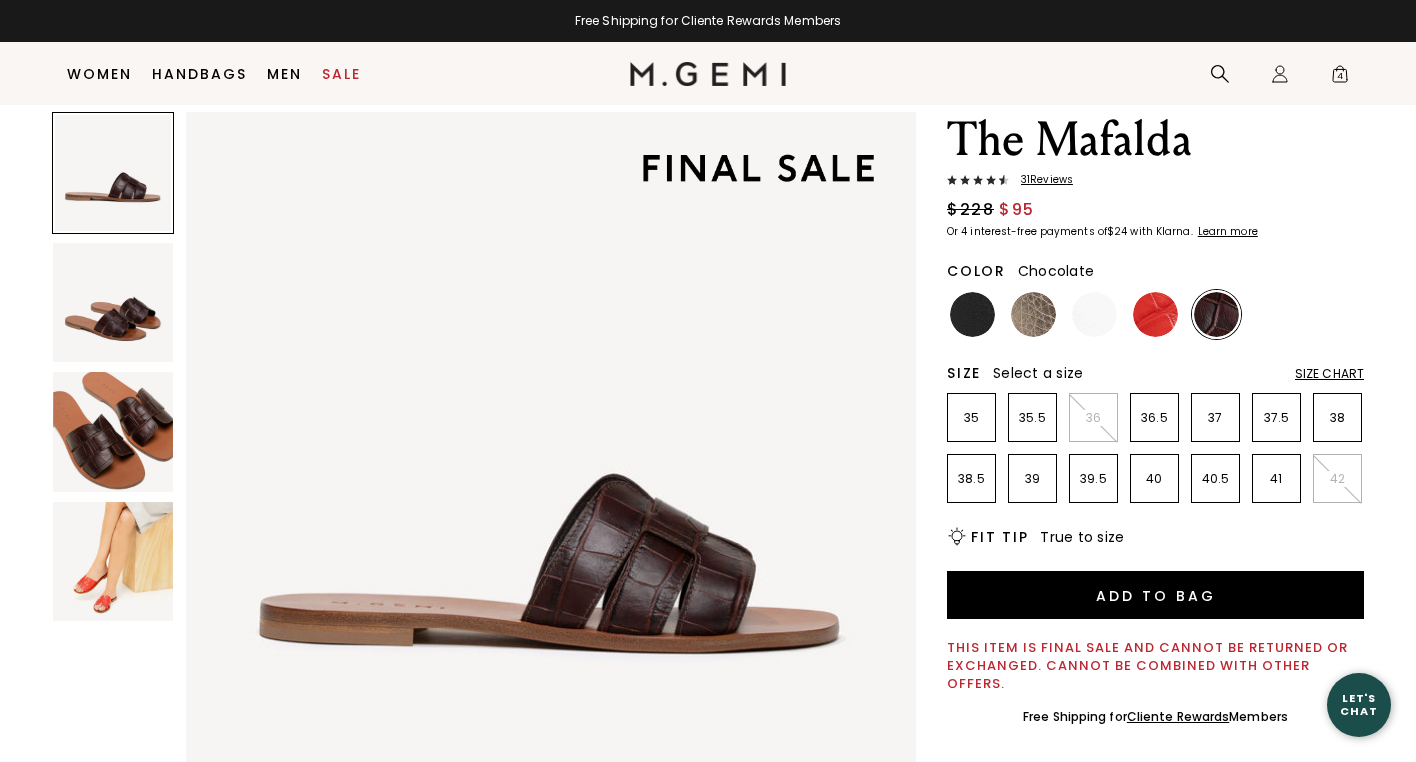click at bounding box center (113, 303) 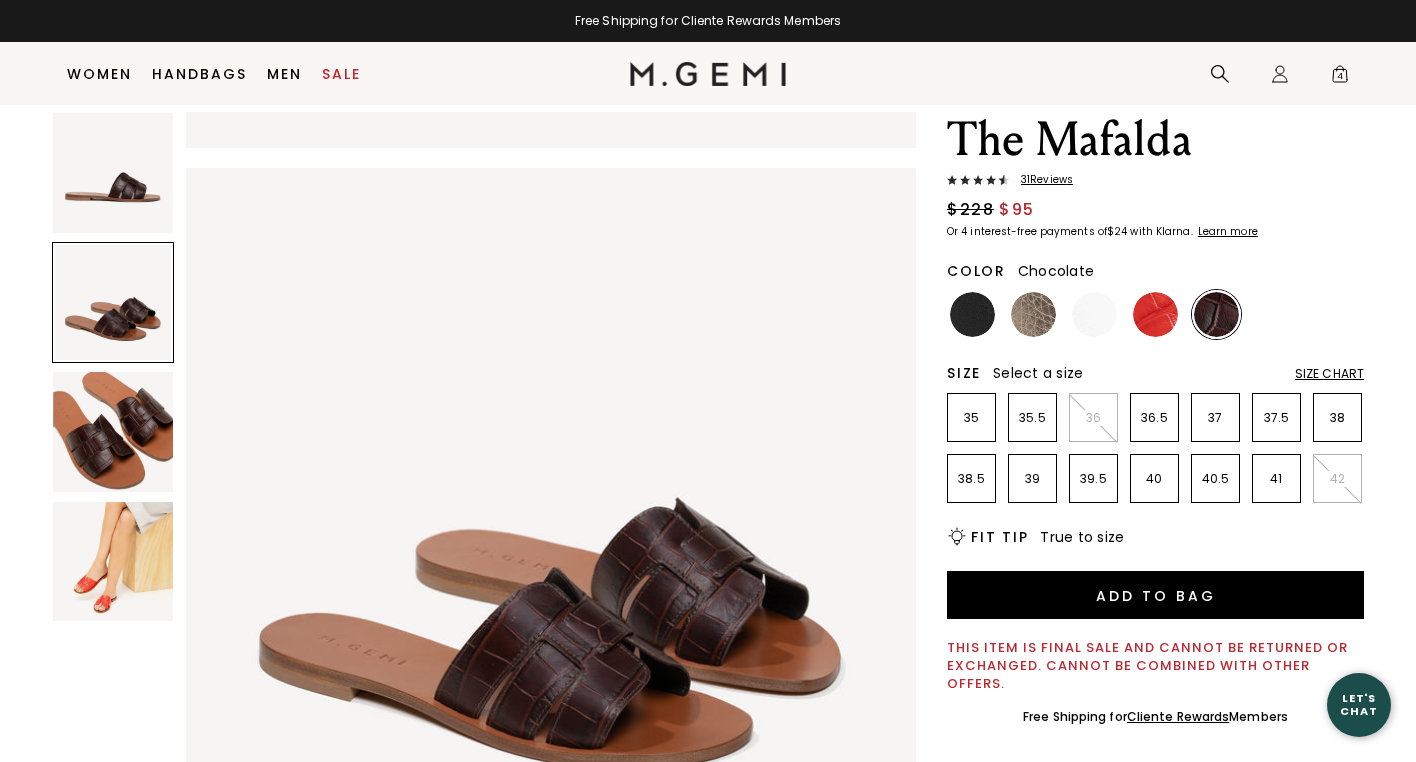 scroll, scrollTop: 735, scrollLeft: 0, axis: vertical 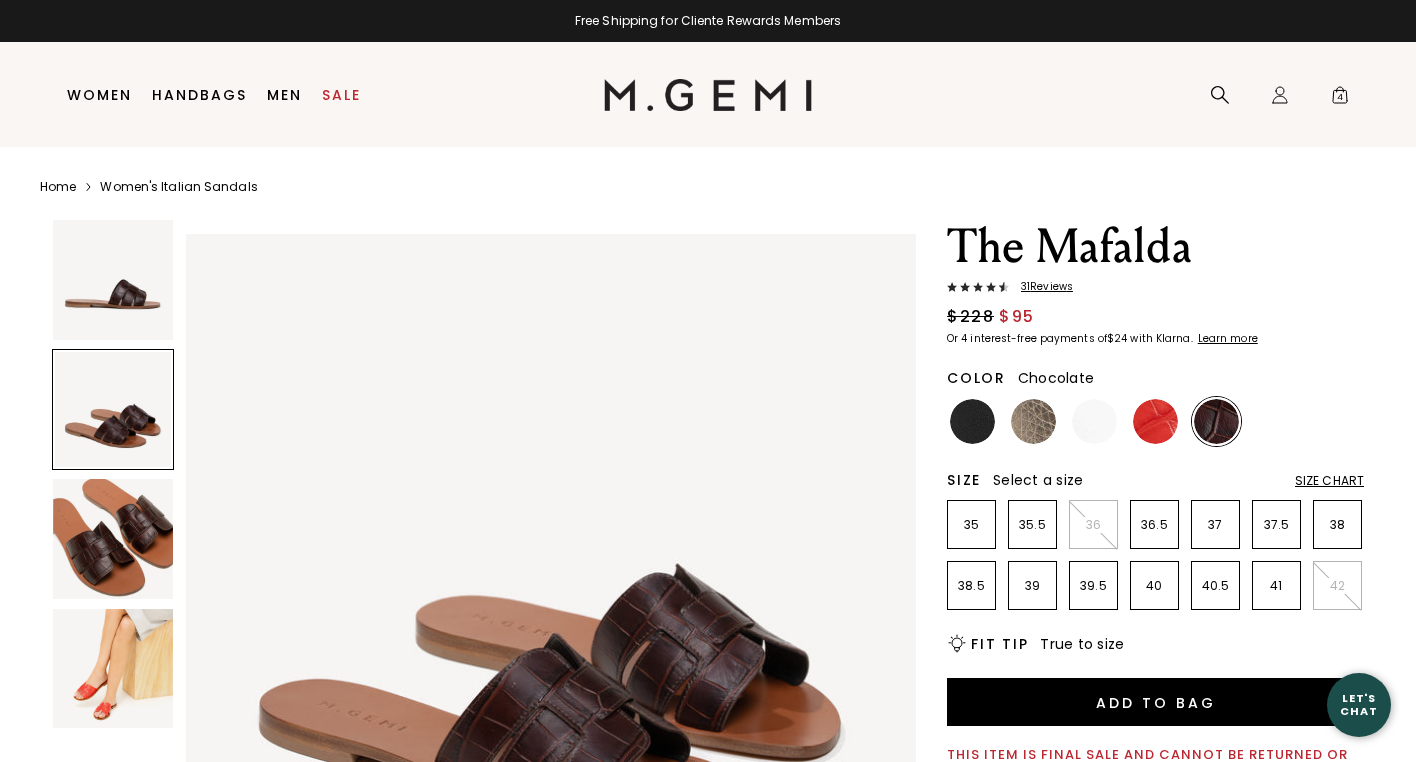 click at bounding box center (113, 280) 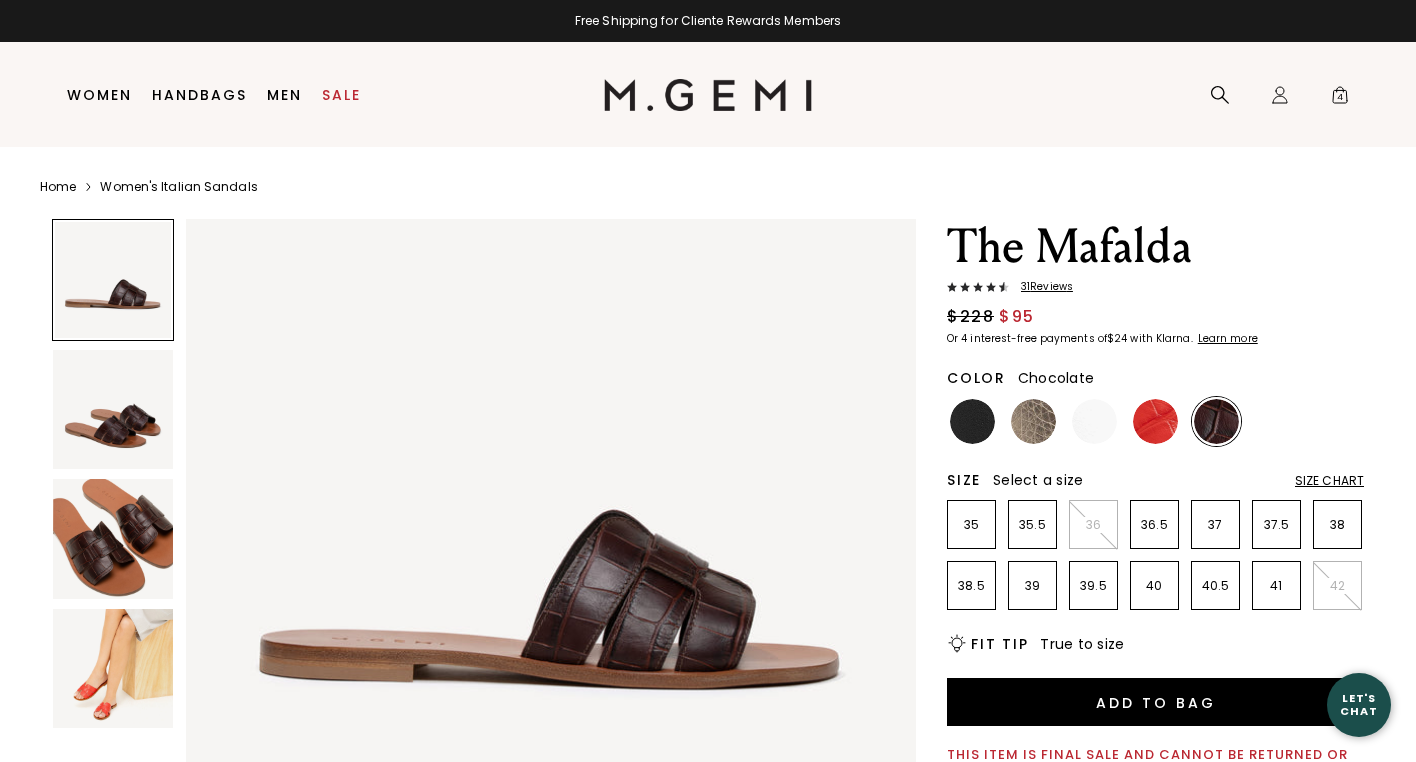 scroll, scrollTop: 0, scrollLeft: 0, axis: both 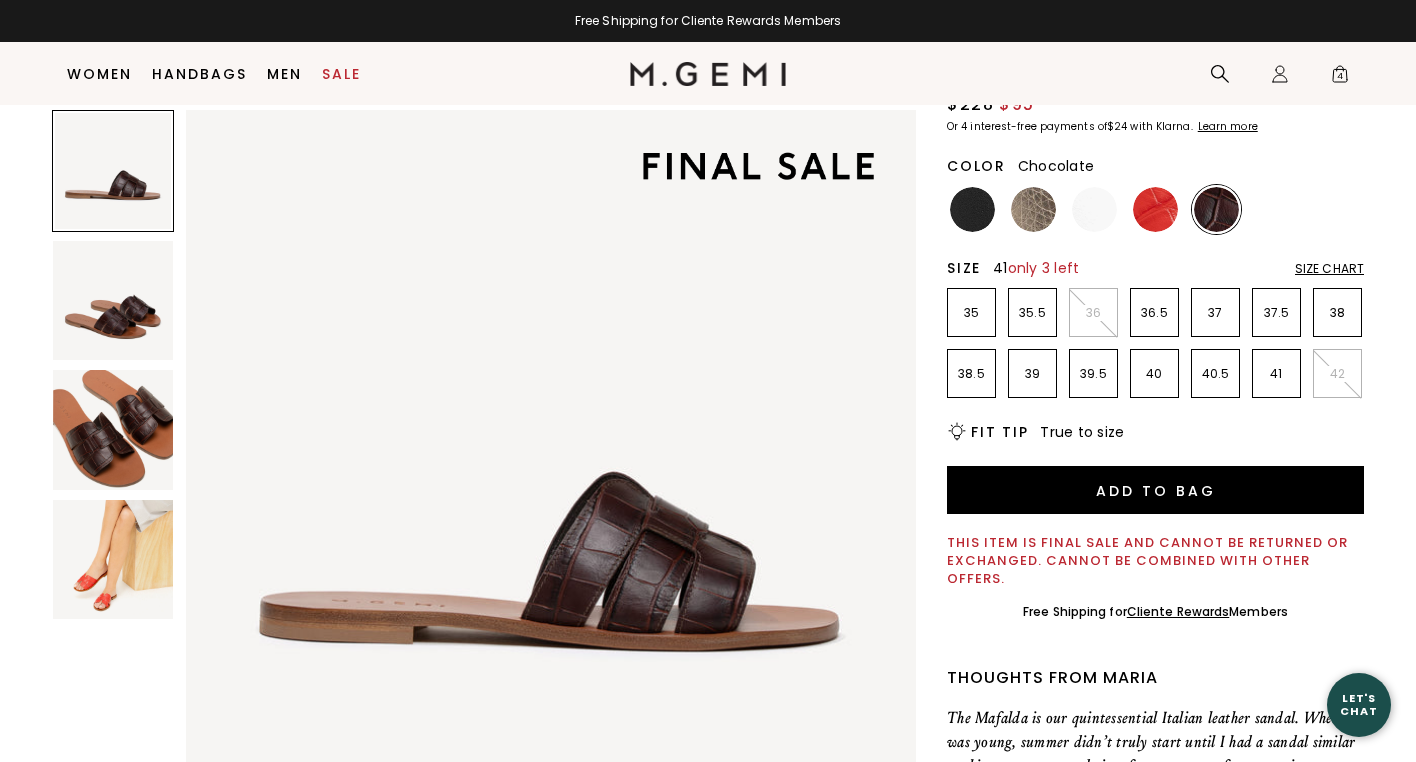 click on "41" at bounding box center (1276, 374) 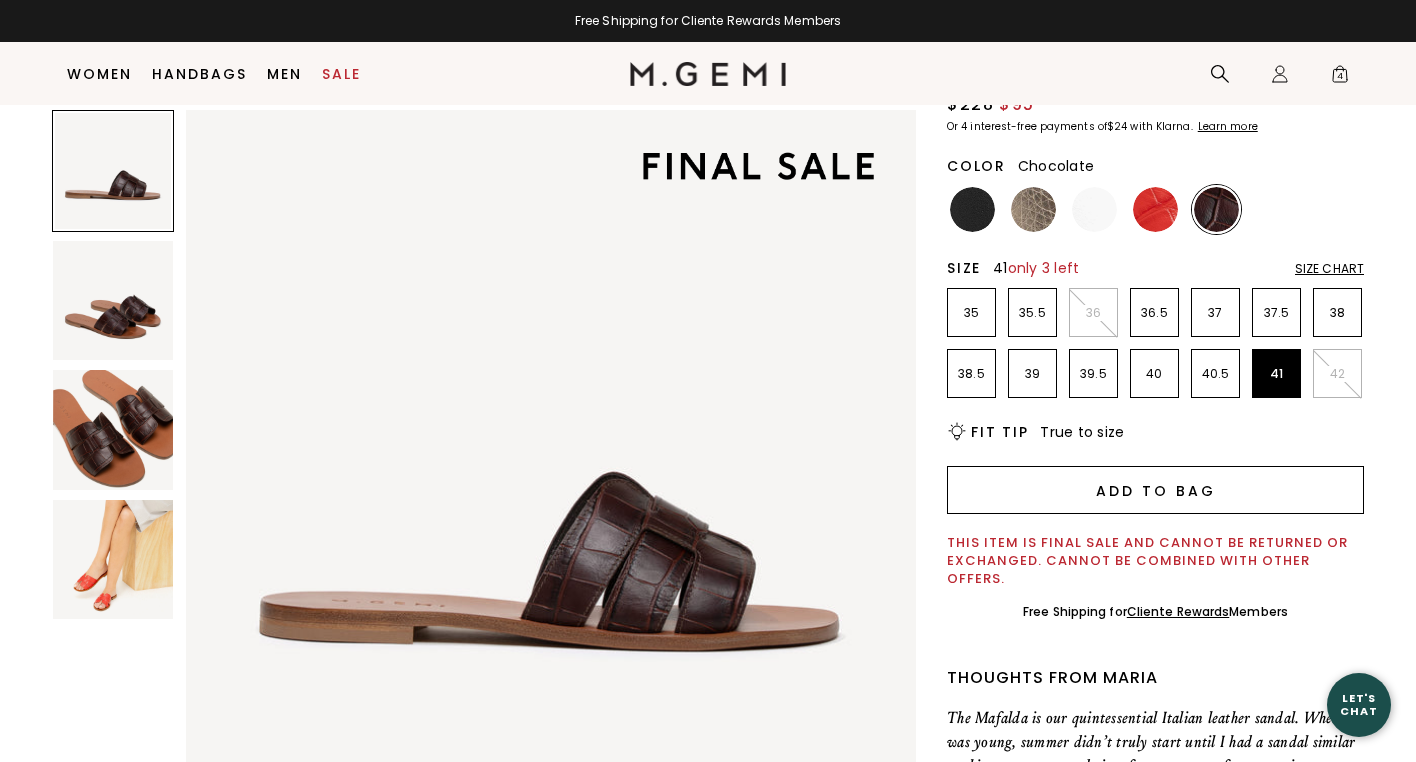 click on "Add to Bag" at bounding box center [1155, 490] 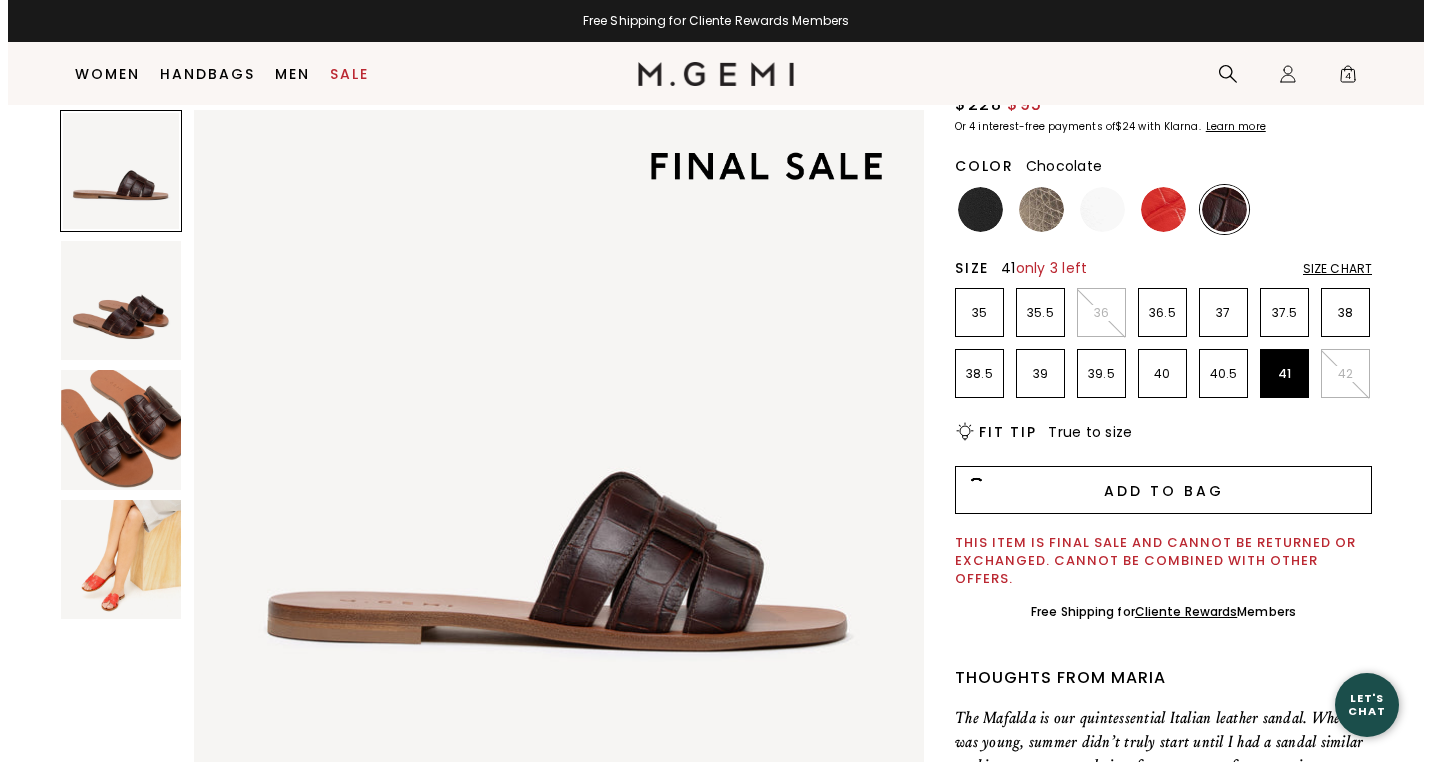 scroll, scrollTop: 0, scrollLeft: 0, axis: both 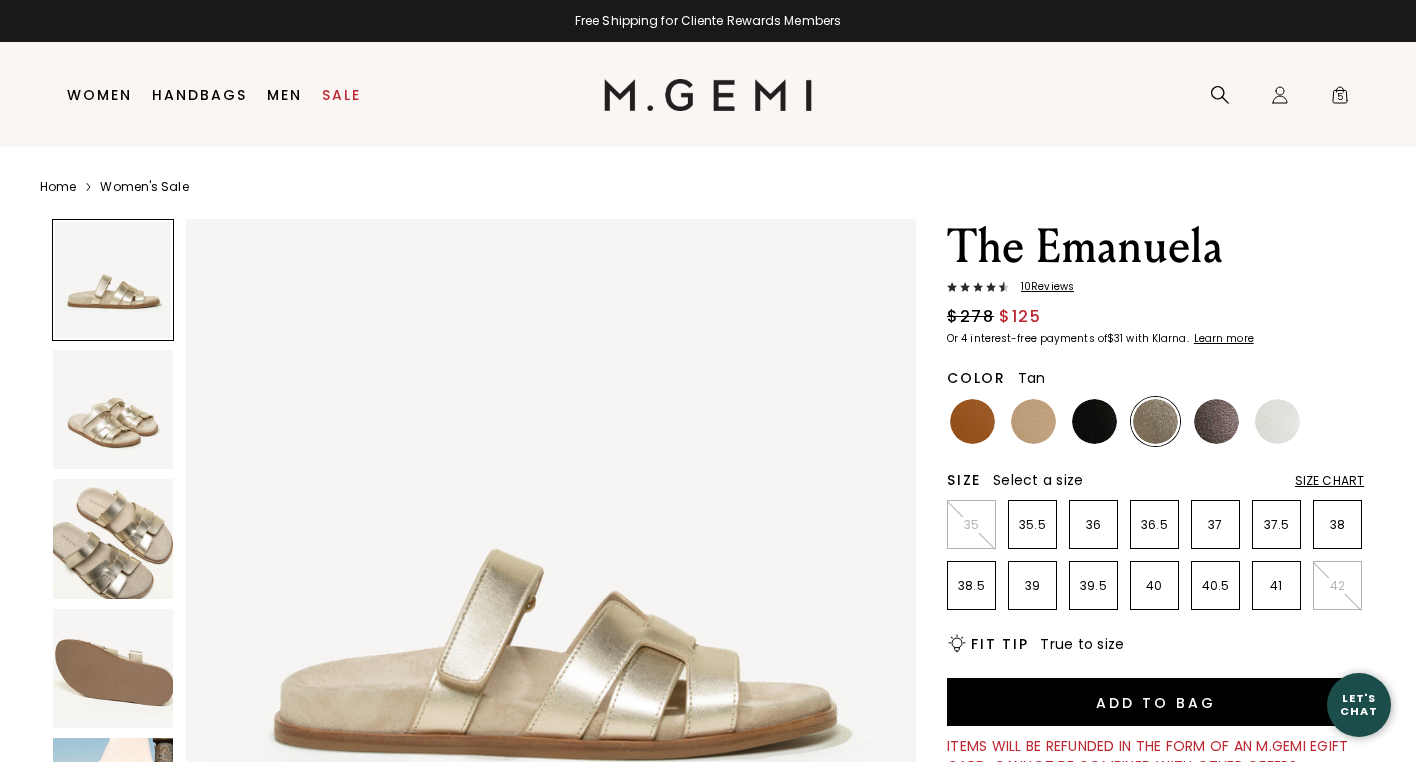 click at bounding box center (972, 421) 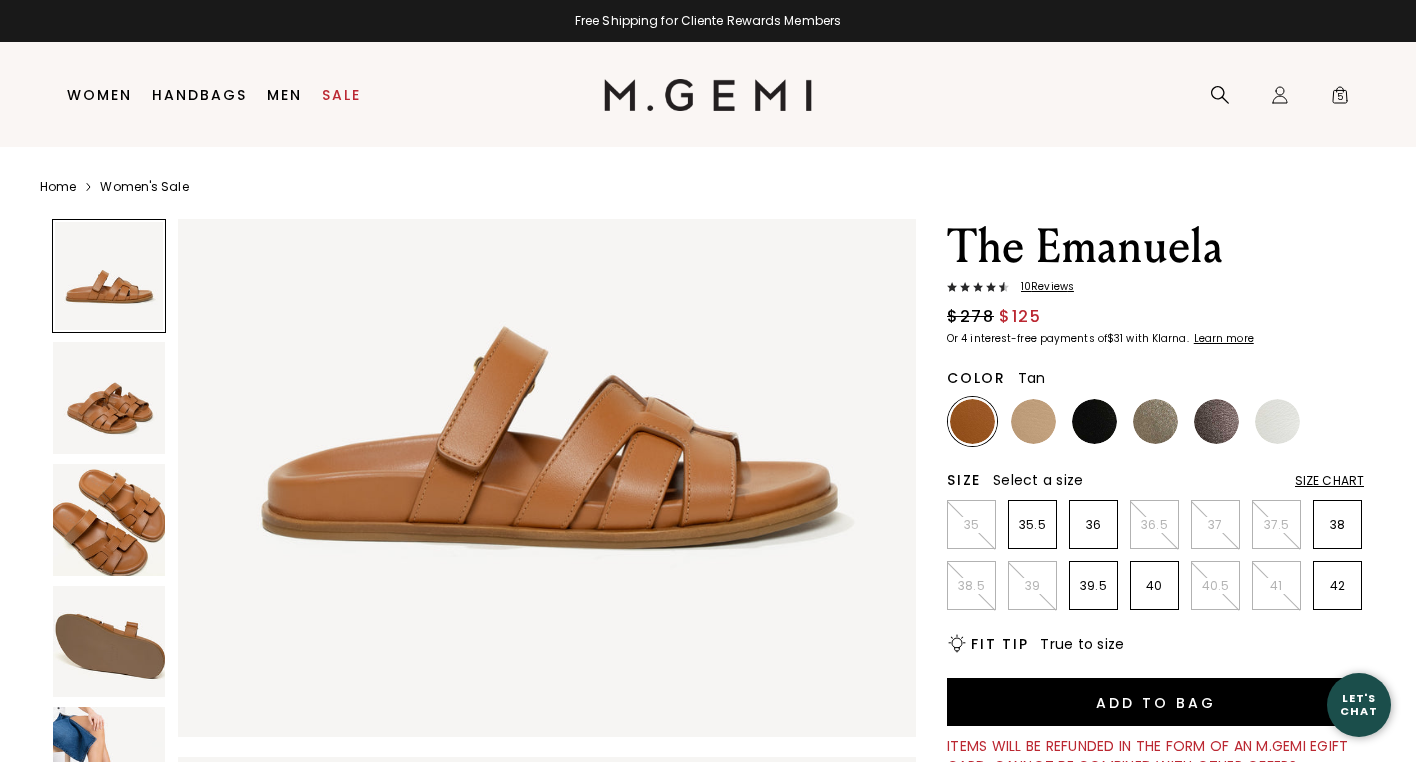 scroll, scrollTop: 222, scrollLeft: 0, axis: vertical 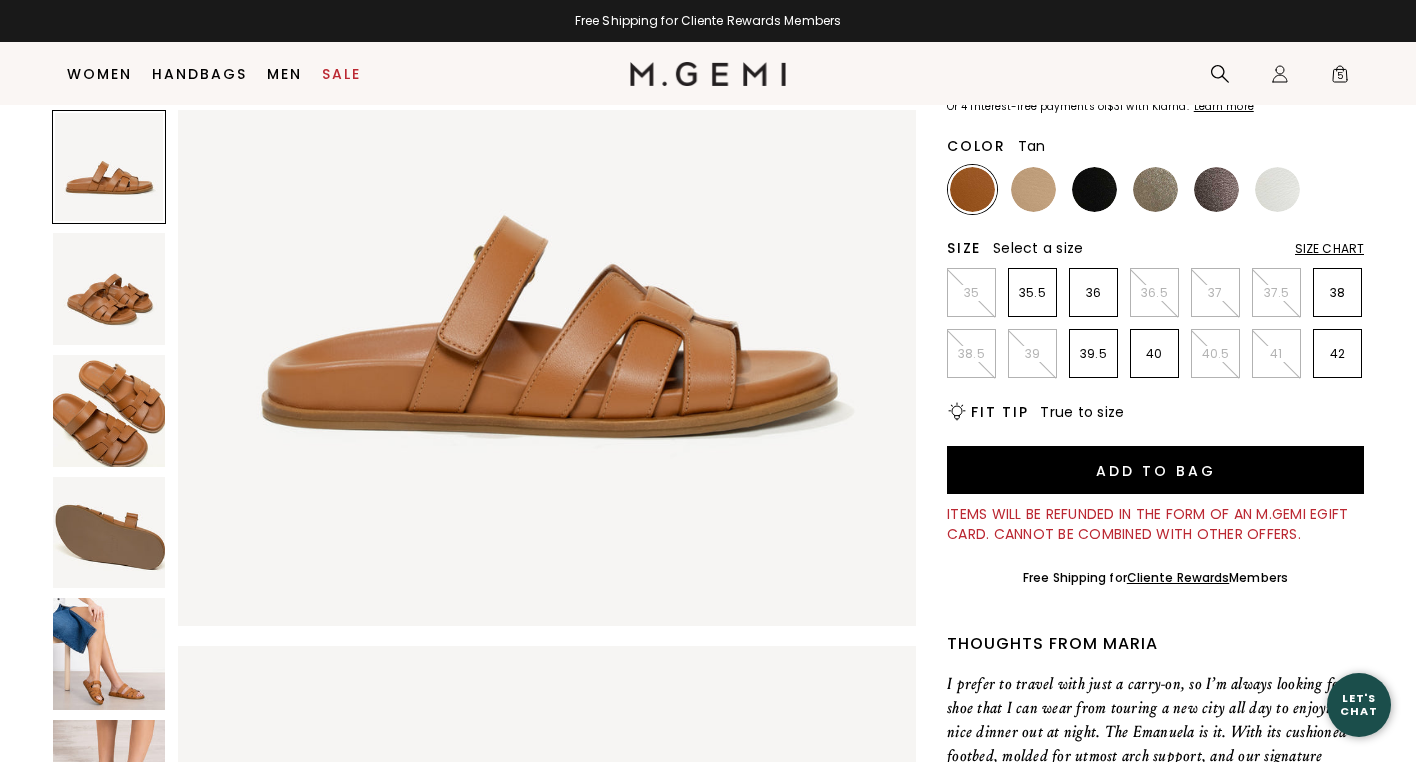 click at bounding box center (109, 654) 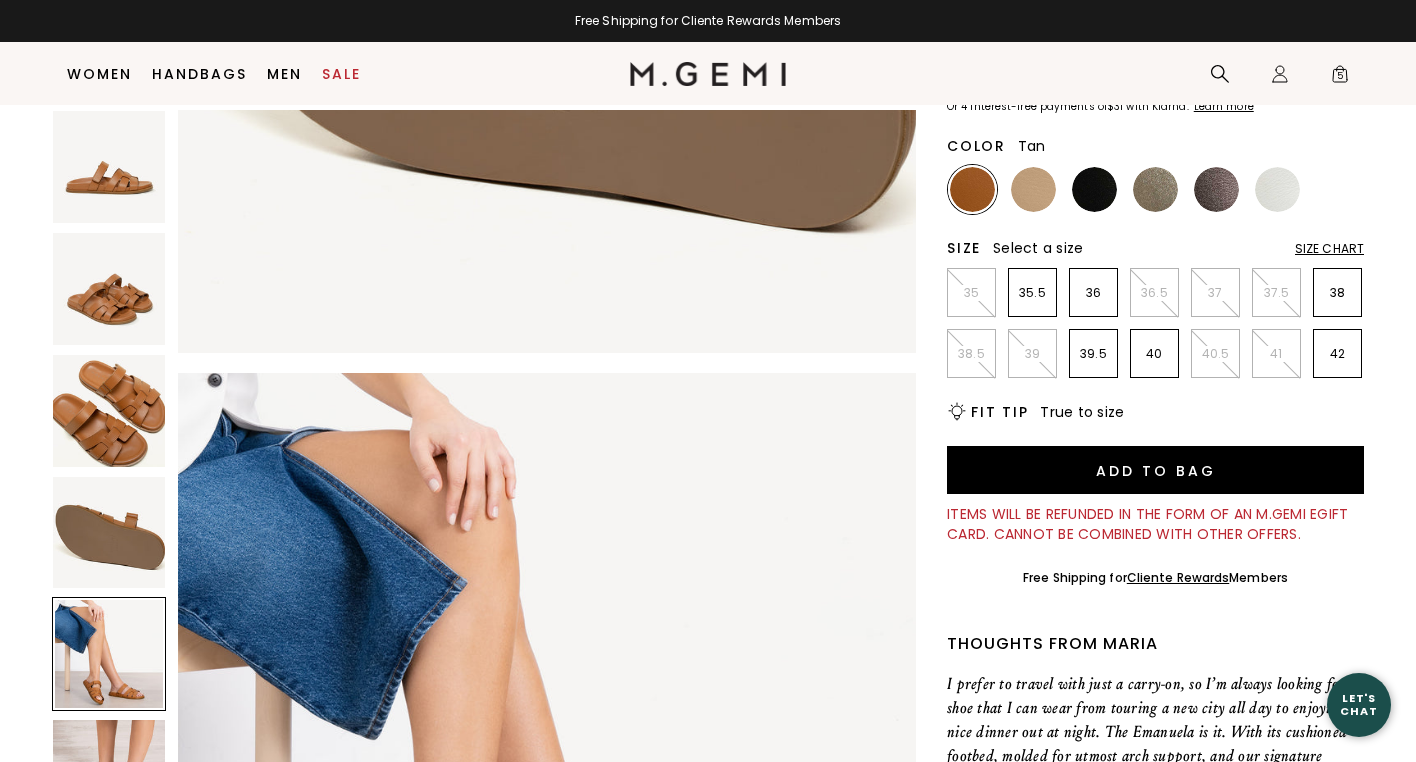 scroll, scrollTop: 2973, scrollLeft: 0, axis: vertical 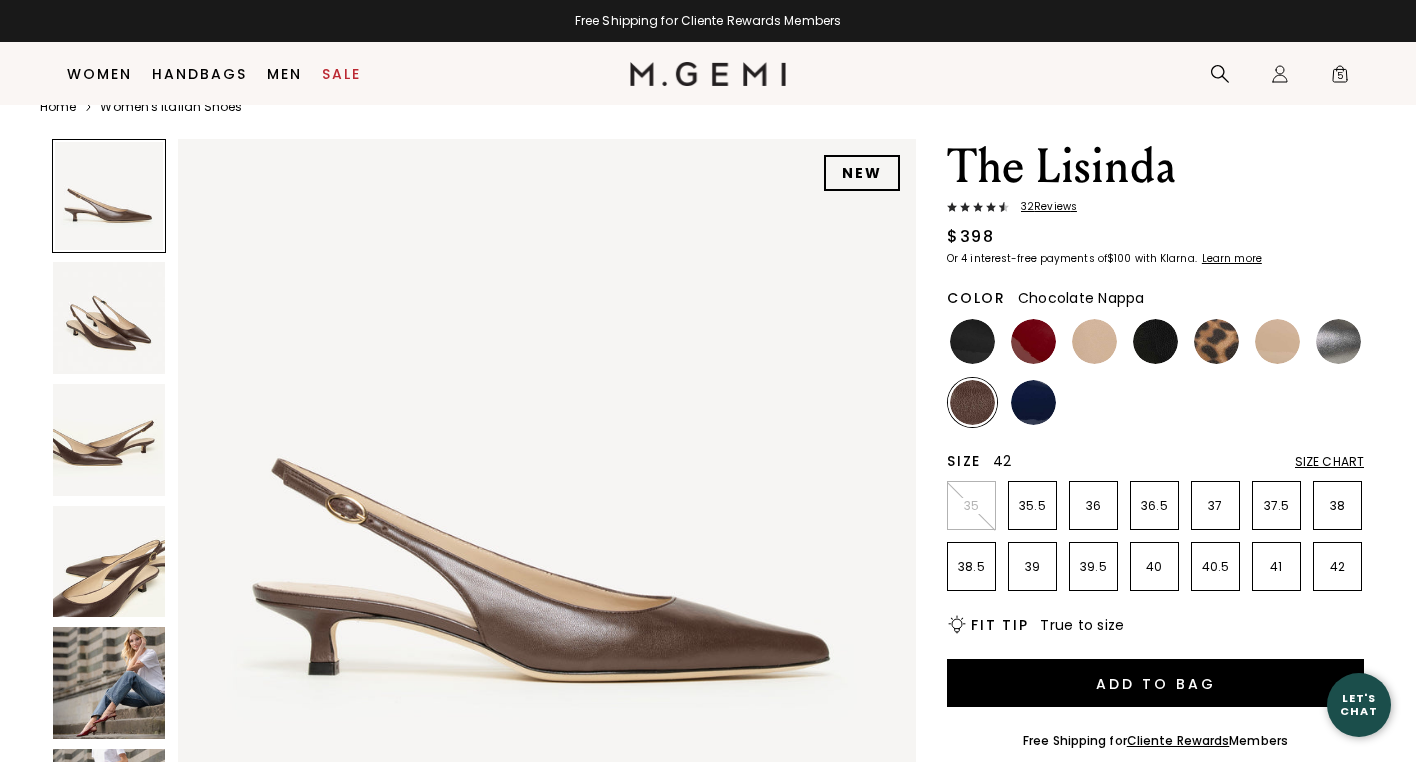 click on "42" at bounding box center [1337, 566] 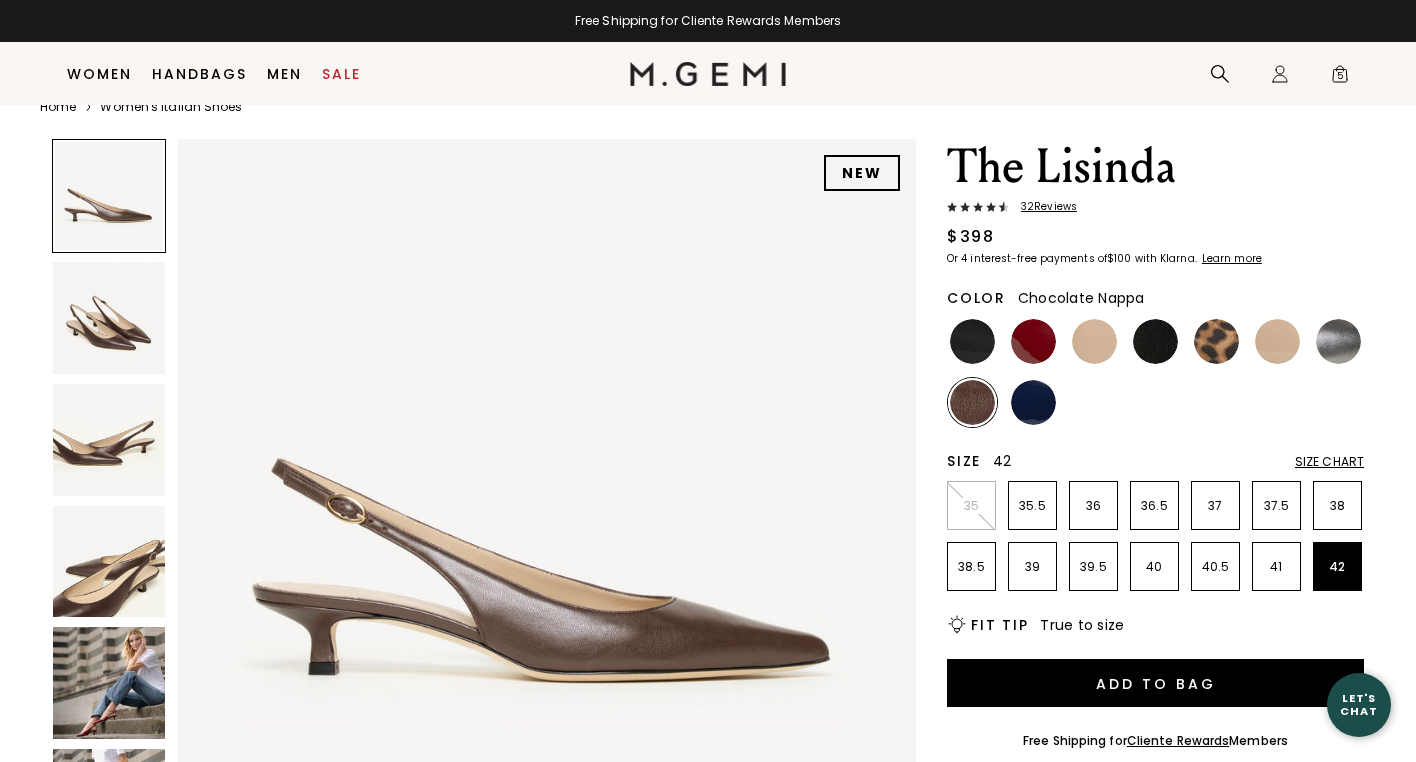 scroll, scrollTop: 0, scrollLeft: 0, axis: both 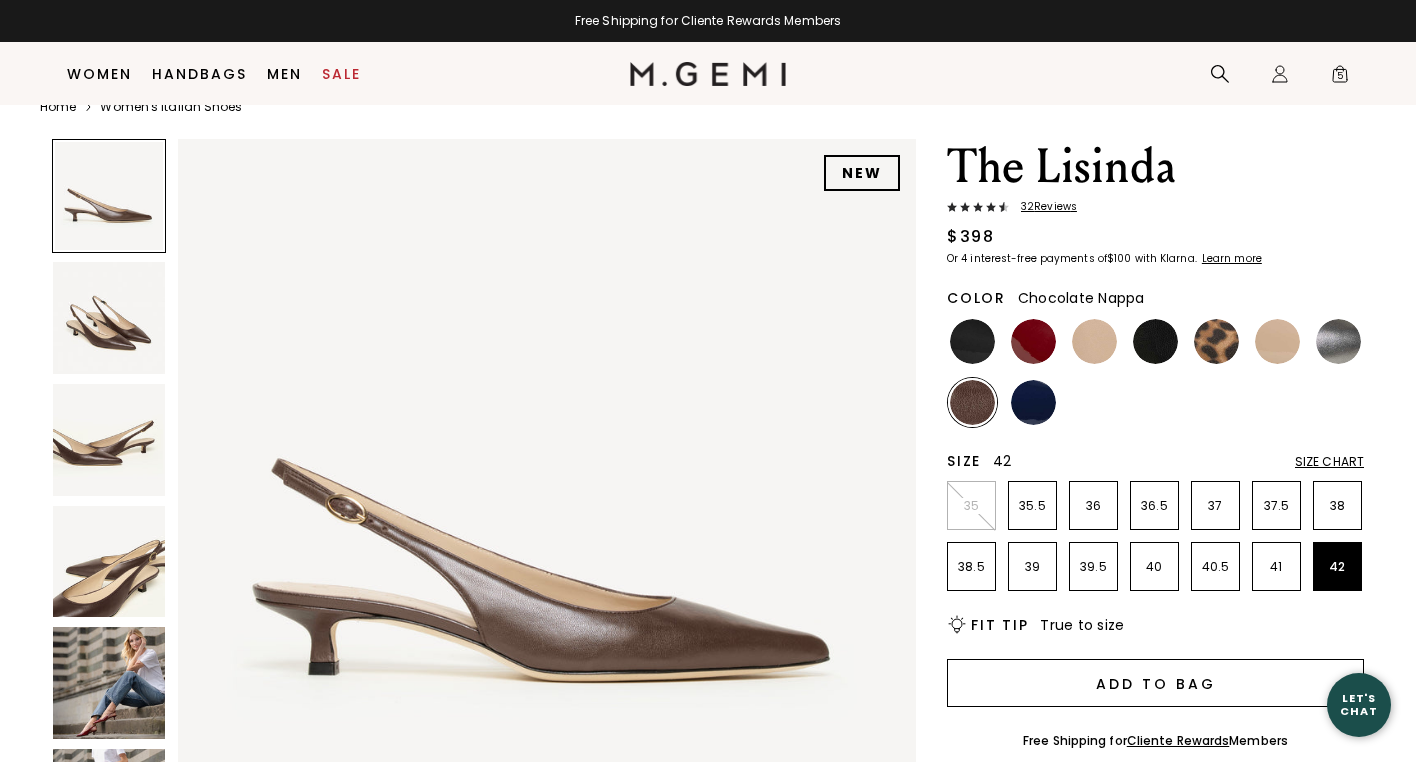 click on "Add to Bag" at bounding box center [1155, 683] 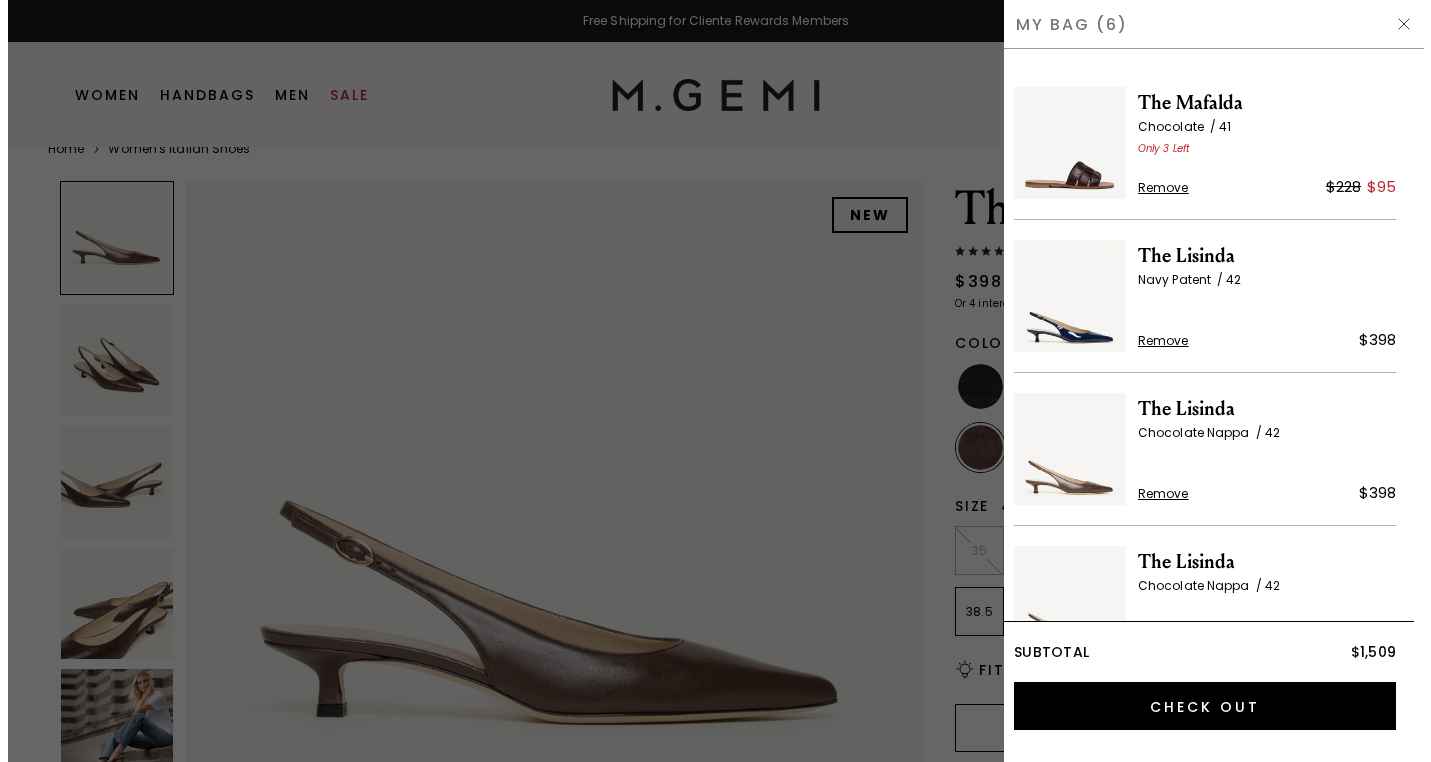 scroll, scrollTop: 0, scrollLeft: 0, axis: both 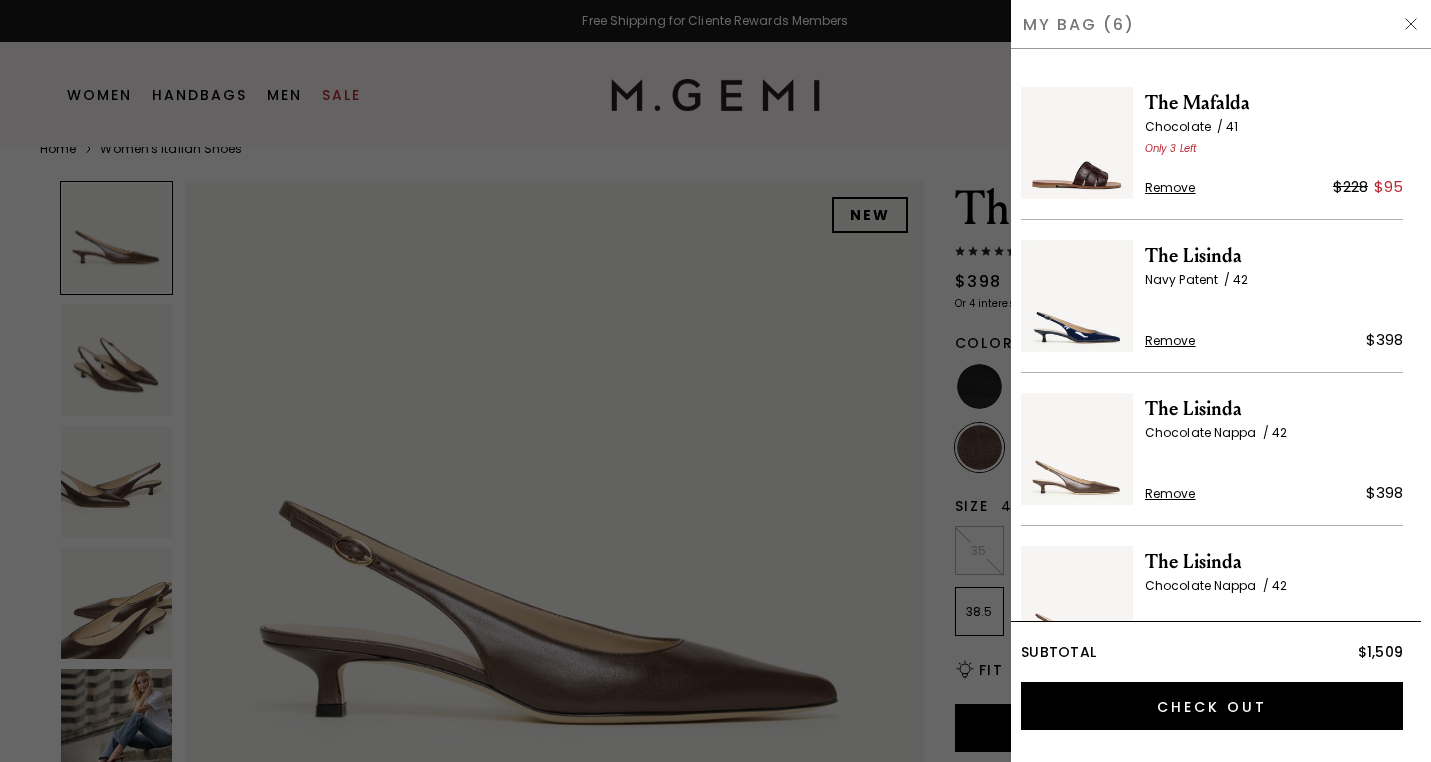 click at bounding box center (1077, 143) 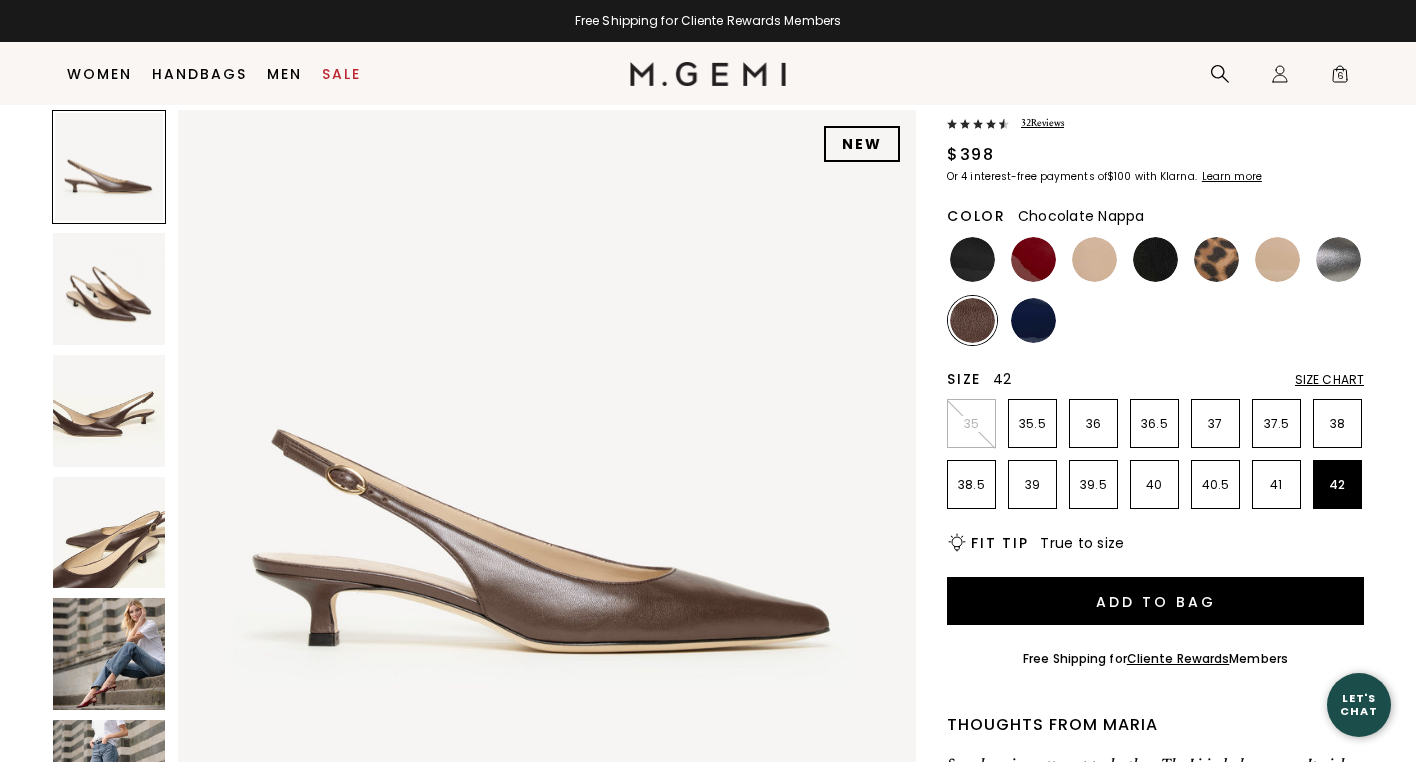 scroll, scrollTop: 114, scrollLeft: 0, axis: vertical 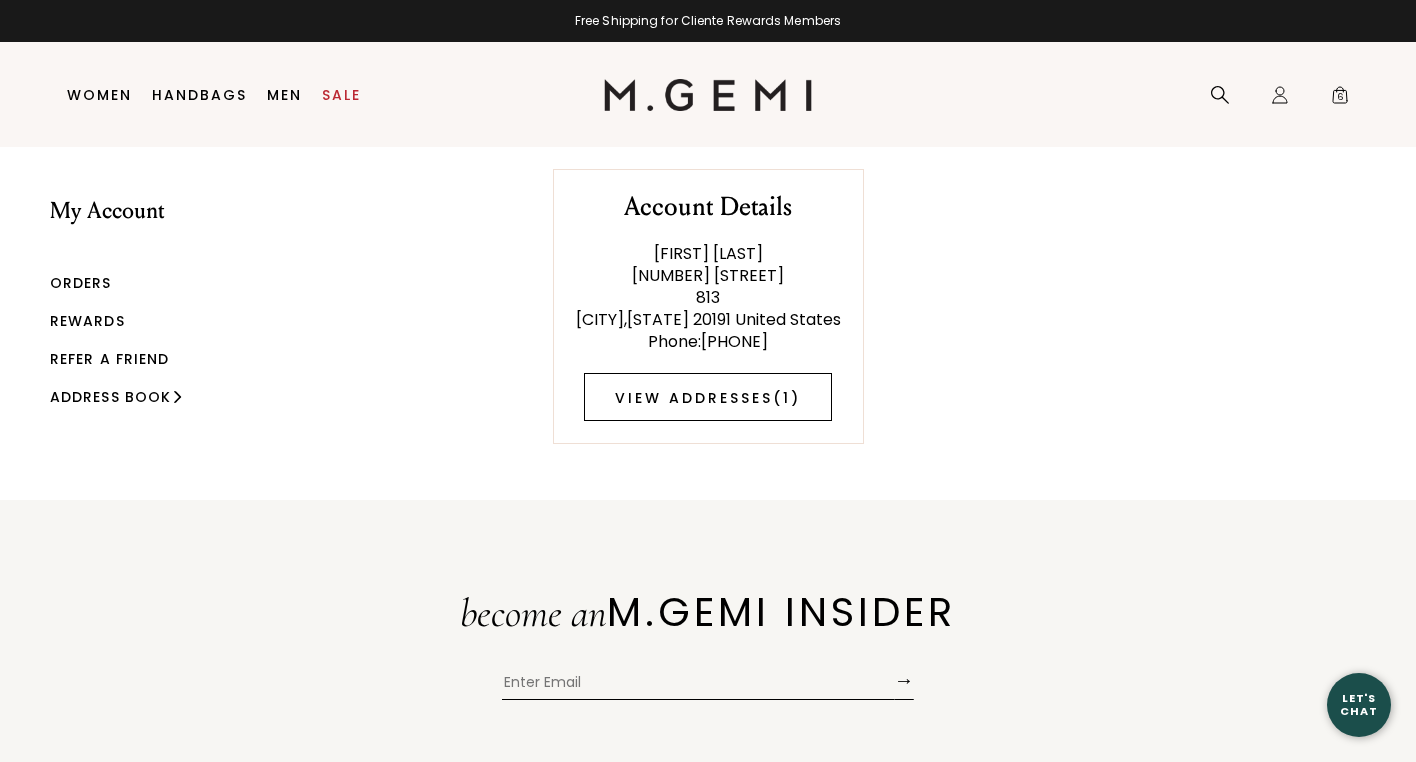 click on "View Addresses  ( 1 )" at bounding box center [708, 397] 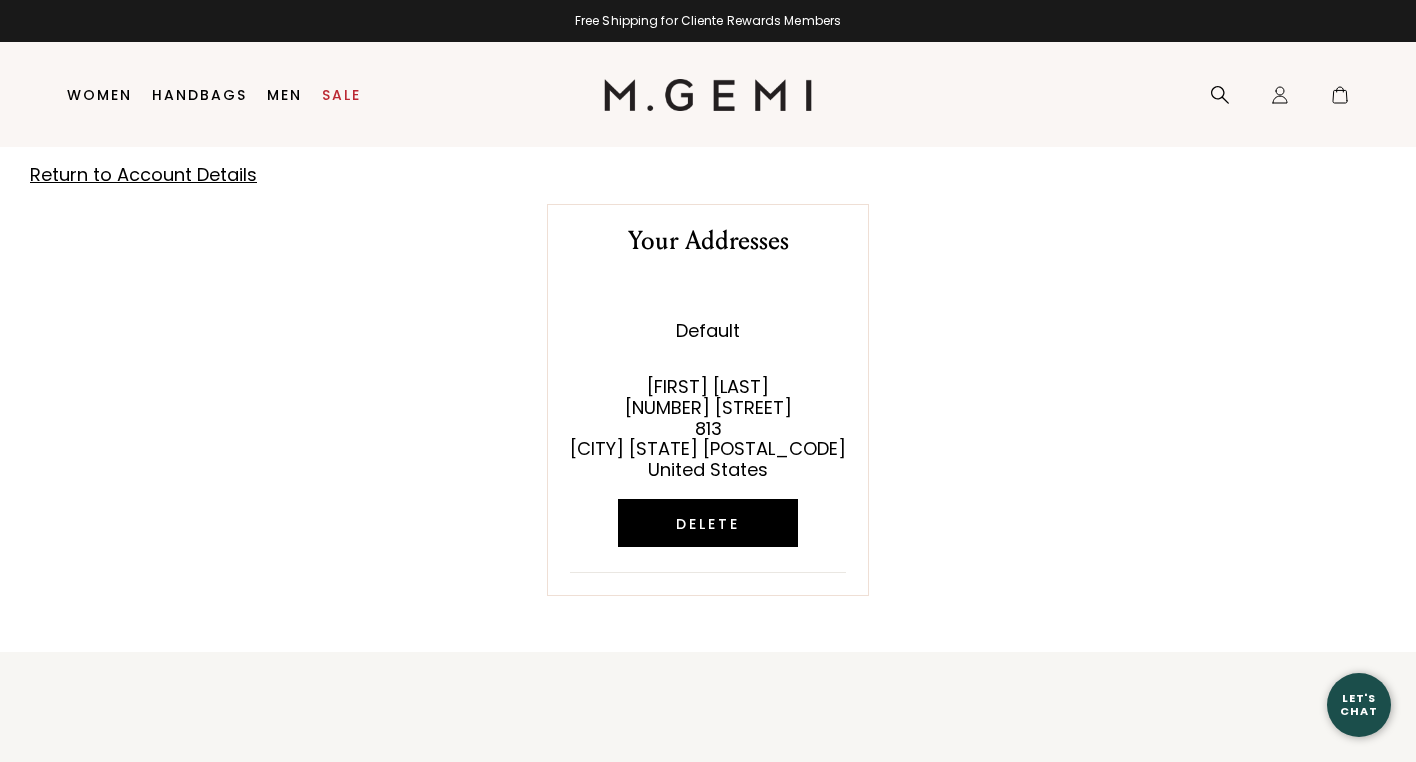 scroll, scrollTop: 0, scrollLeft: 0, axis: both 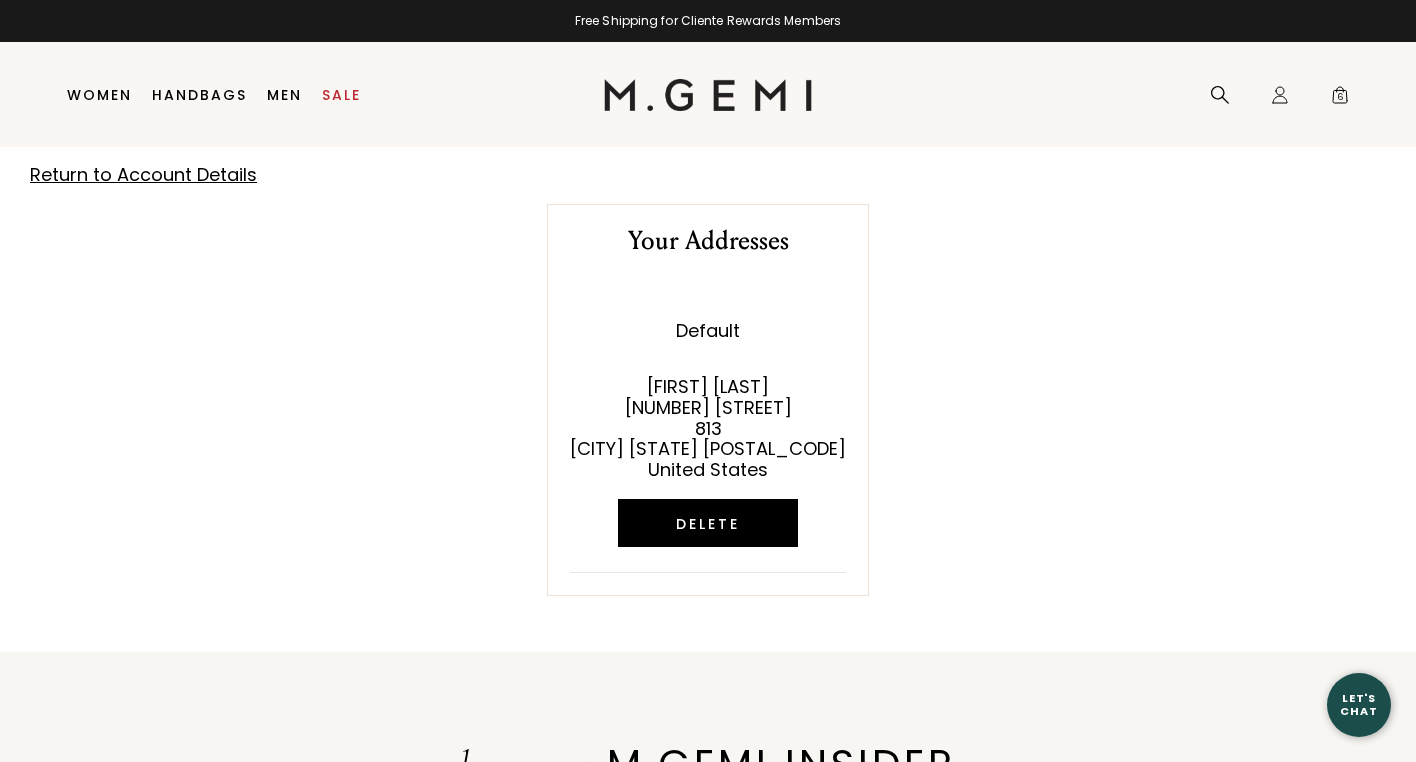 click on "Return to Account Details" at bounding box center (143, 174) 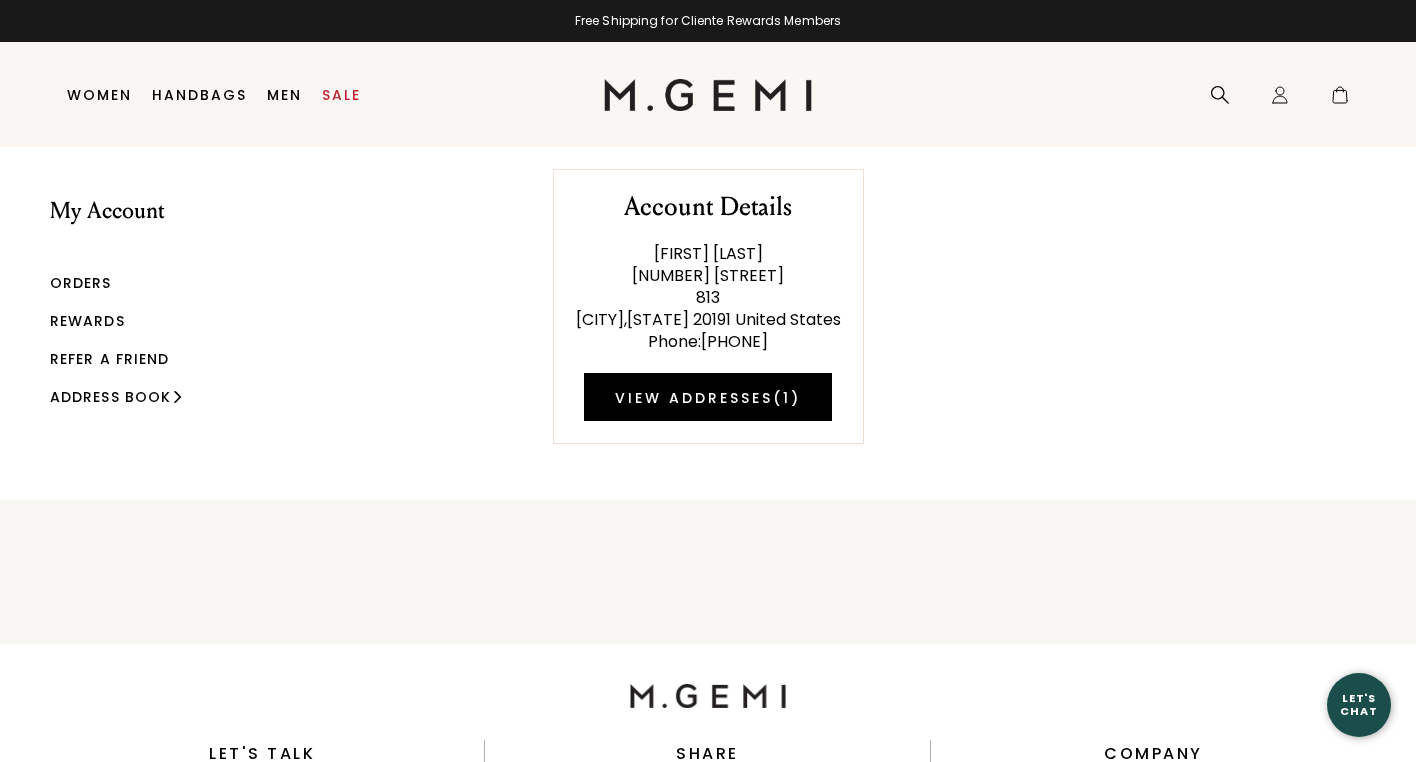 scroll, scrollTop: 0, scrollLeft: 0, axis: both 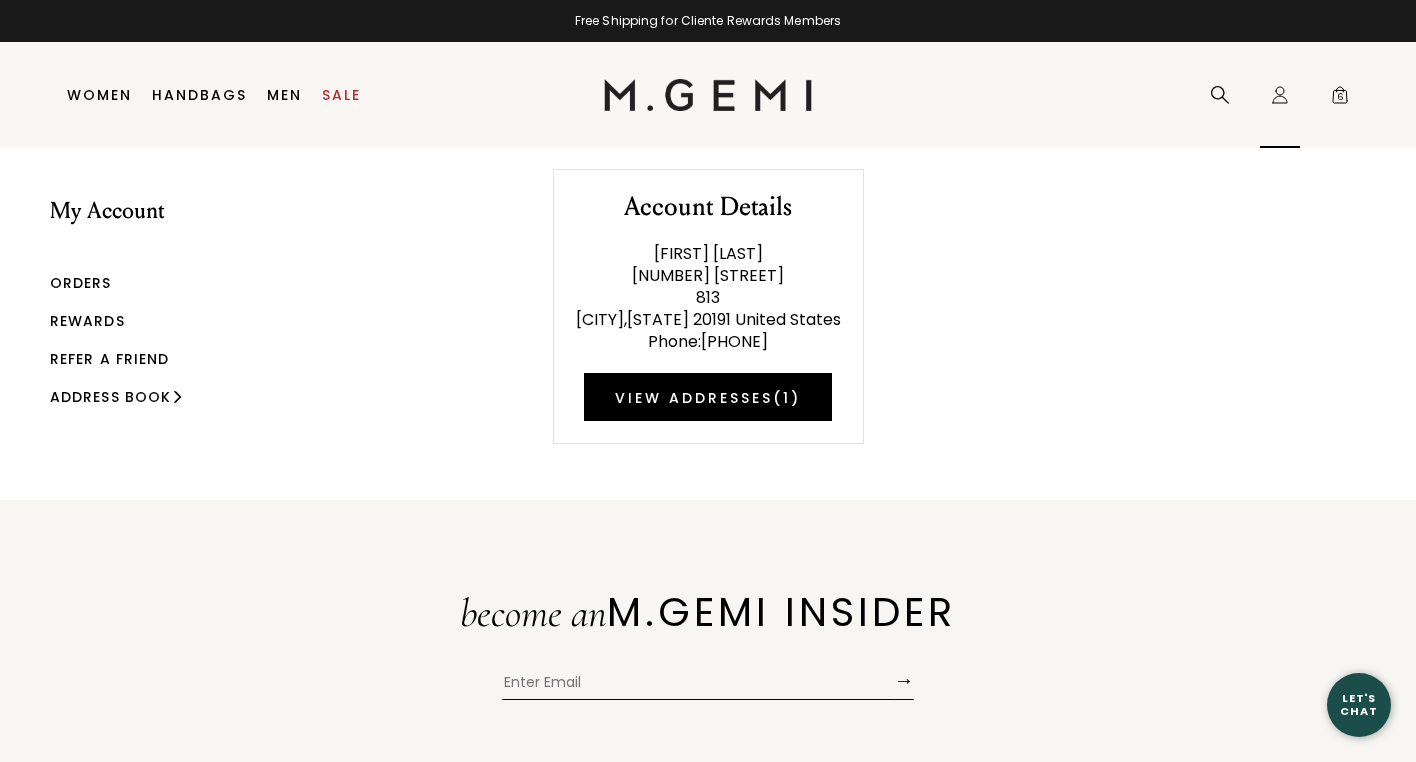 click on "Icons/20x20/profile@2x" 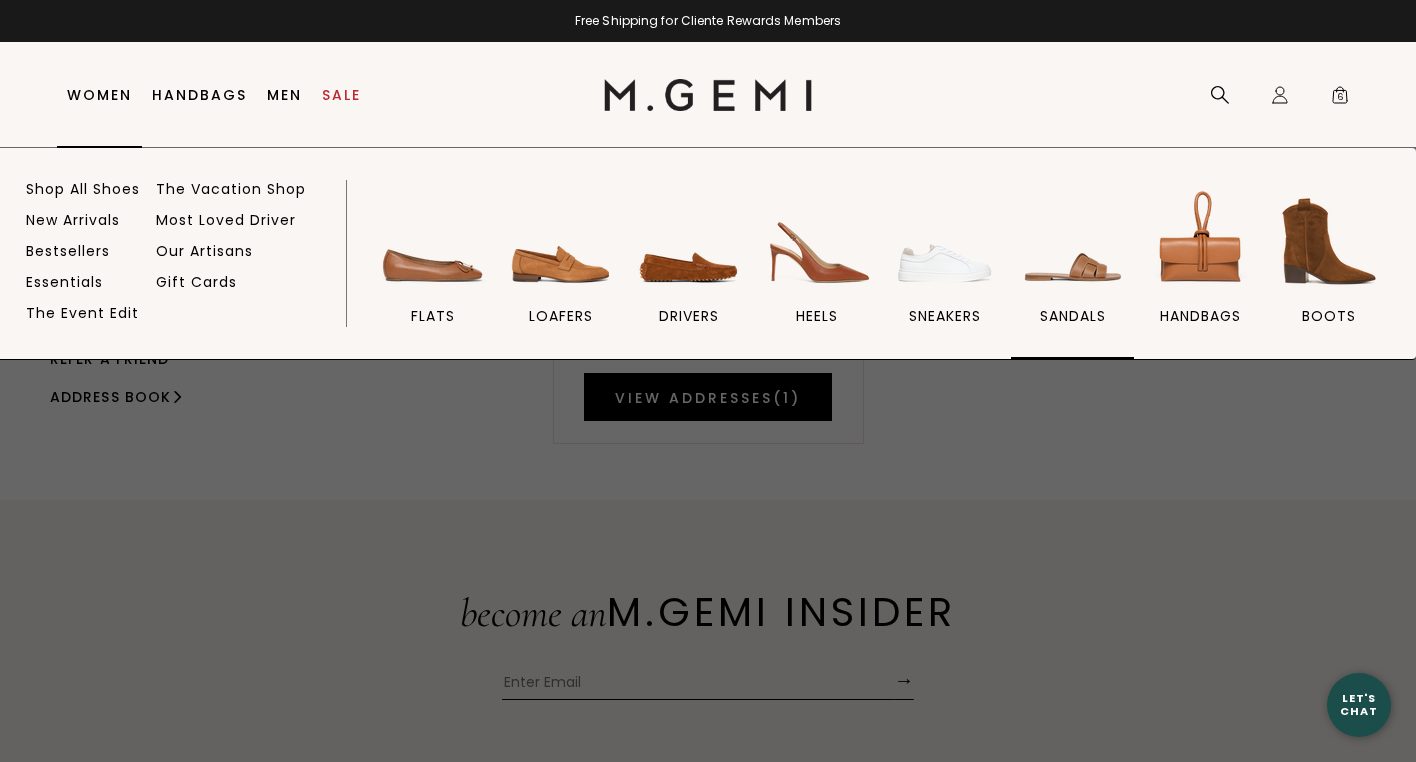 click on "sandals" at bounding box center [1073, 316] 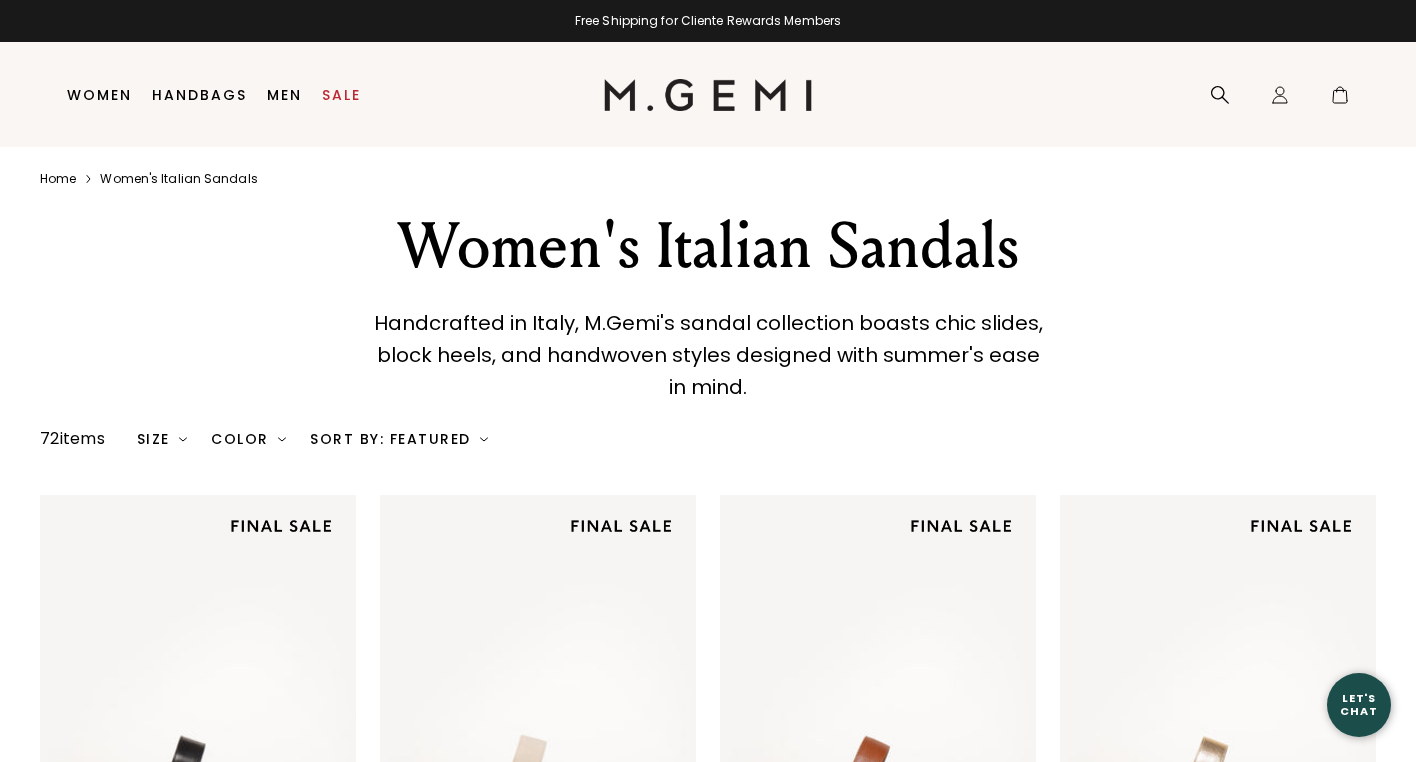 scroll, scrollTop: 0, scrollLeft: 0, axis: both 